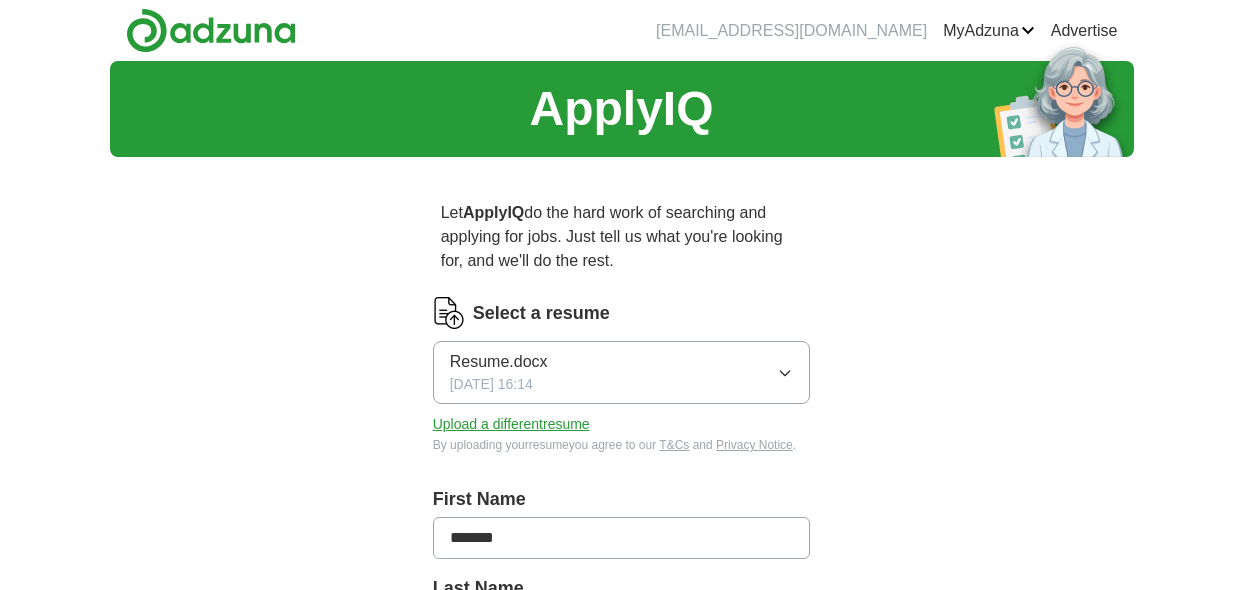 scroll, scrollTop: 0, scrollLeft: 0, axis: both 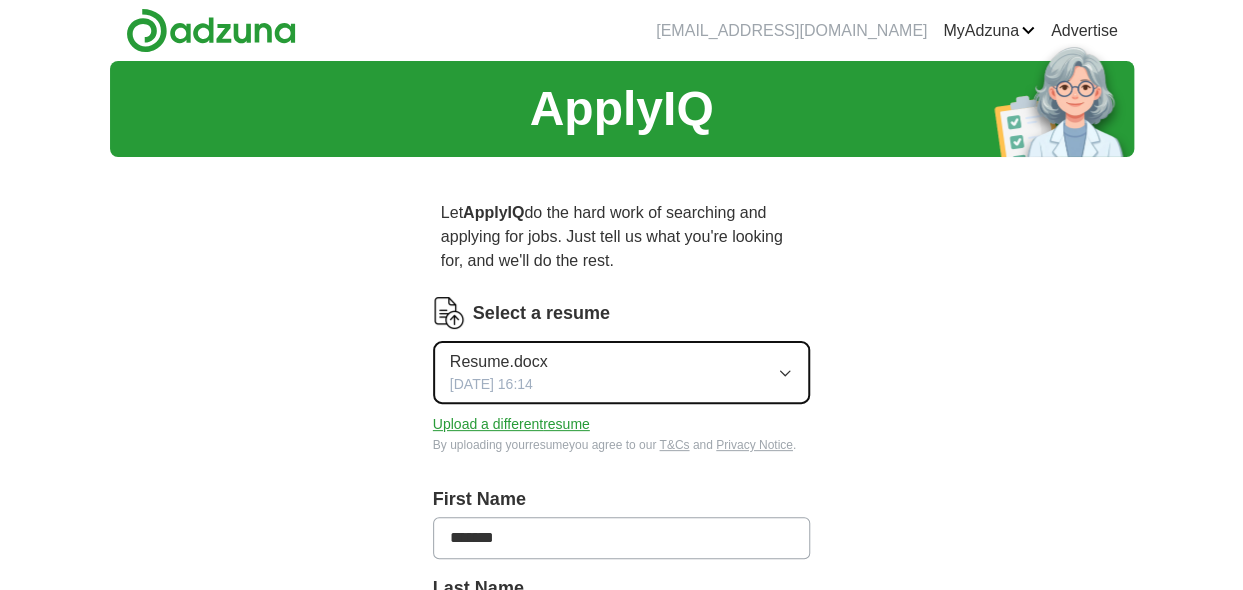 click on "Resume.docx [DATE] 16:14" at bounding box center (622, 372) 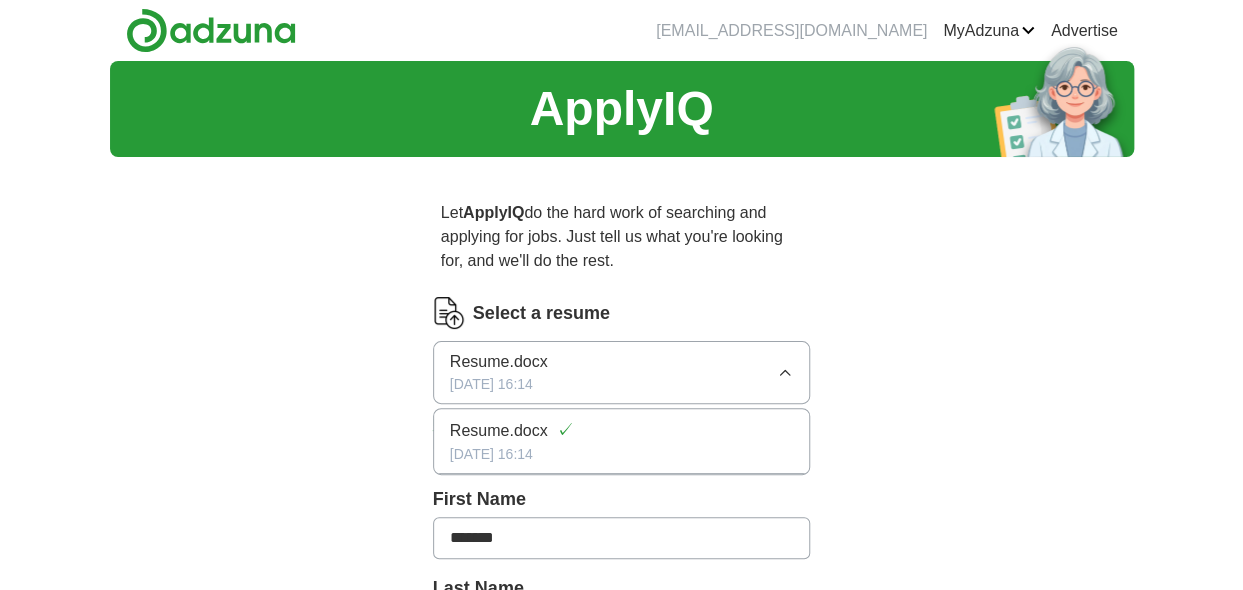 click on "ApplyIQ Let  ApplyIQ  do the hard work of searching and applying for jobs. Just tell us what you're looking for, and we'll do the rest. Select a resume Resume.docx [DATE] 16:14 Resume.docx ✓ [DATE] 16:14 Upload a different  resume By uploading your  resume  you agree to our   T&Cs   and   Privacy Notice . First Name ******* Last Name ****** What job are you looking for? Enter or select a minimum of 3 job titles (4-8 recommended) Where do you want to work? 25 mile radius Start applying for jobs By registering, you consent to us applying to suitable jobs for you" at bounding box center (622, 662) 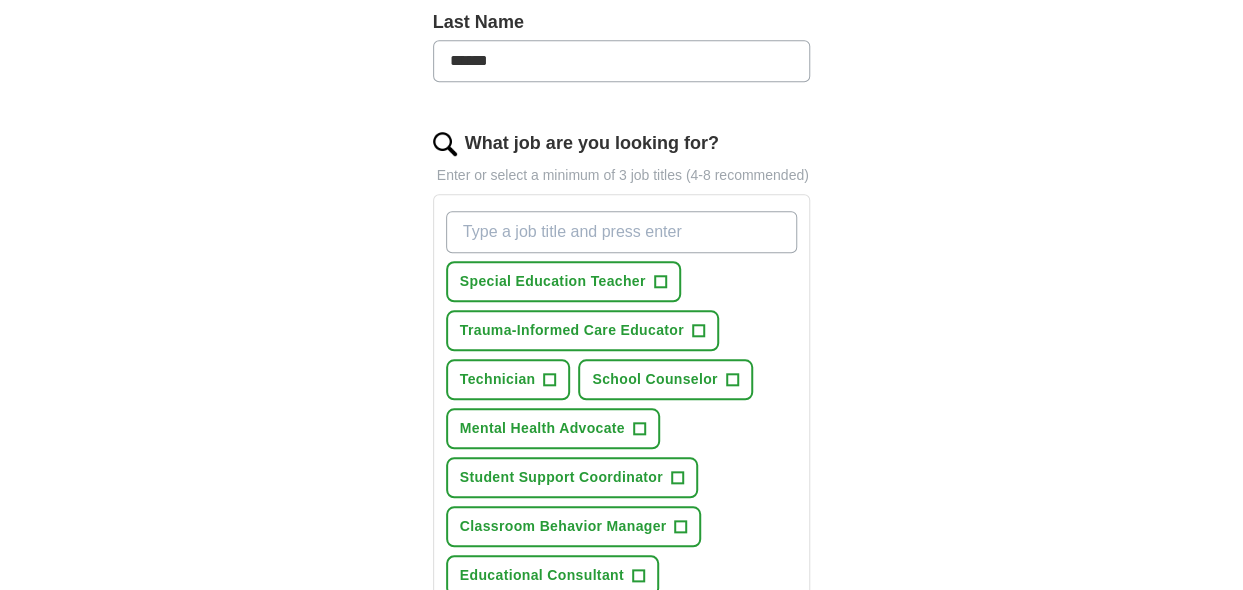 scroll, scrollTop: 600, scrollLeft: 0, axis: vertical 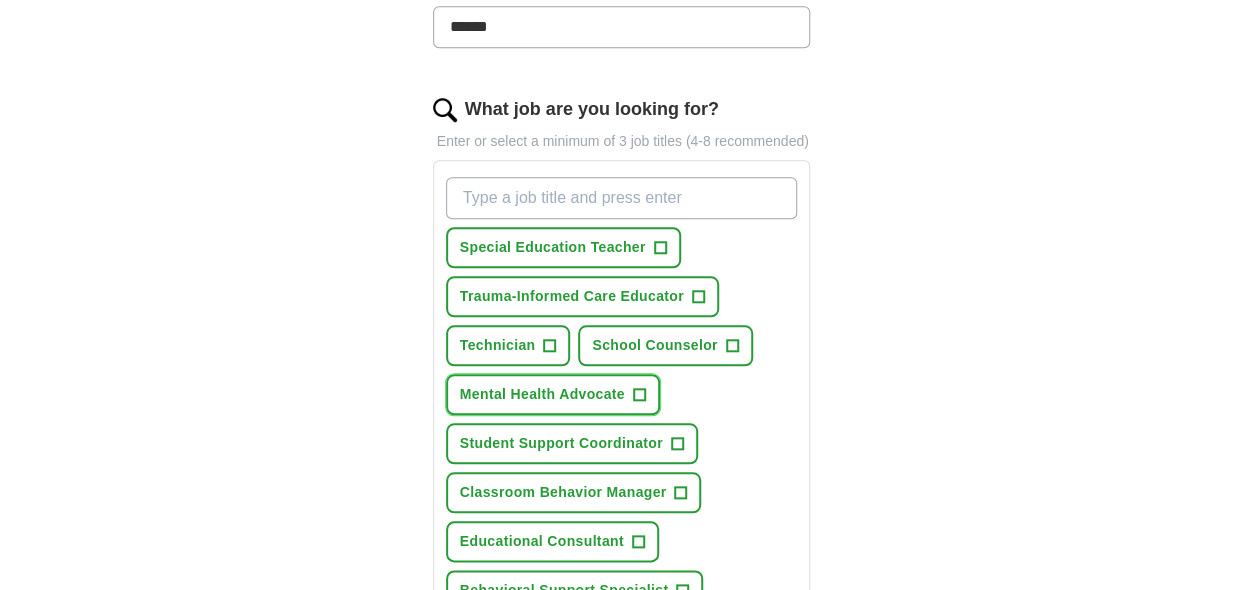 click on "+" at bounding box center [639, 395] 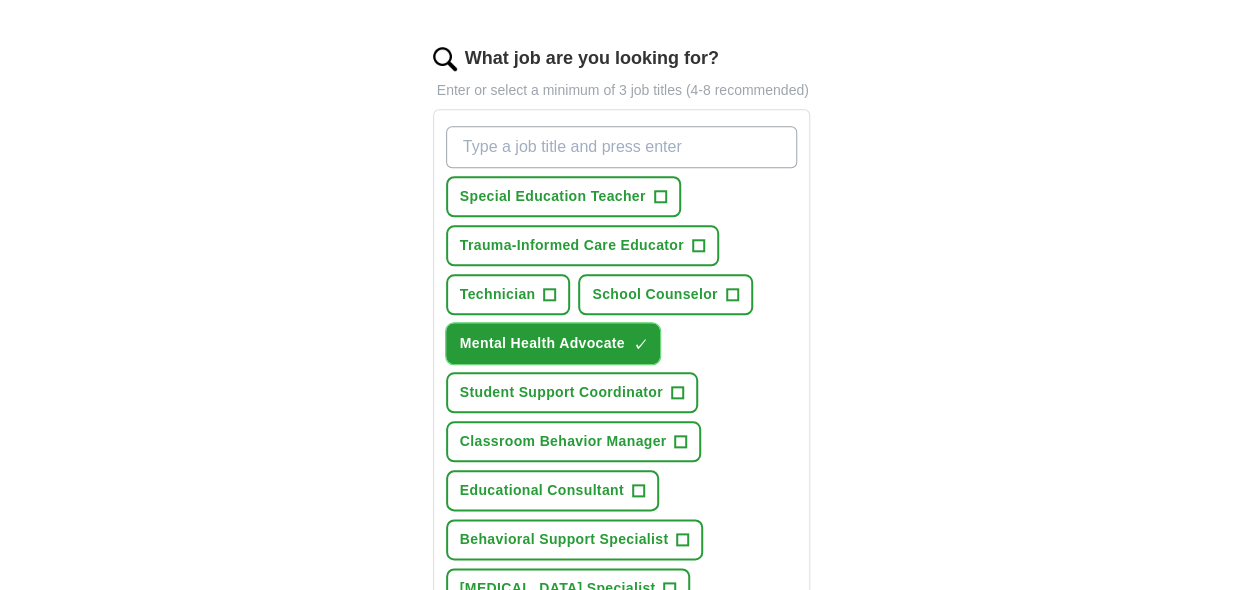 scroll, scrollTop: 600, scrollLeft: 0, axis: vertical 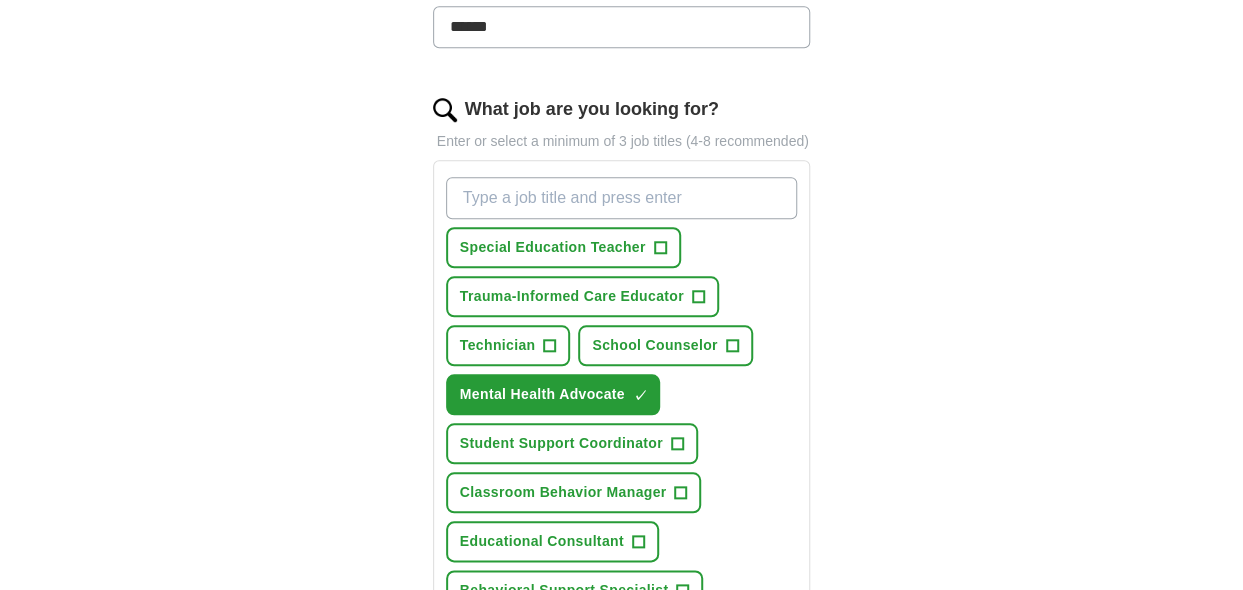 click on "What job are you looking for?" at bounding box center [622, 198] 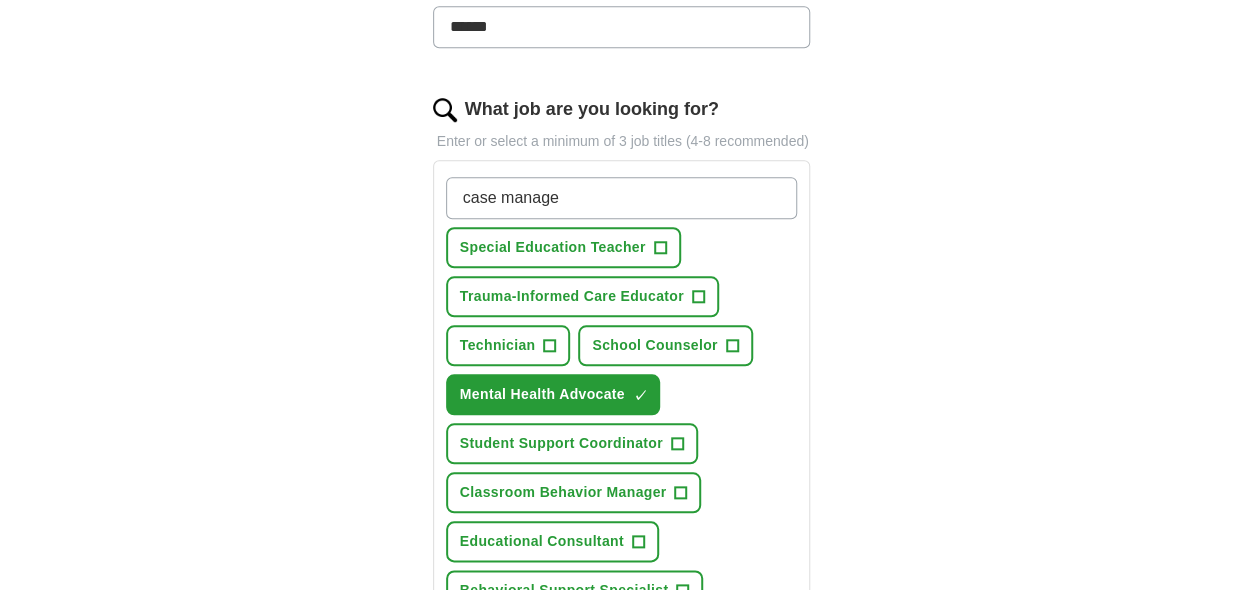 type on "case manager" 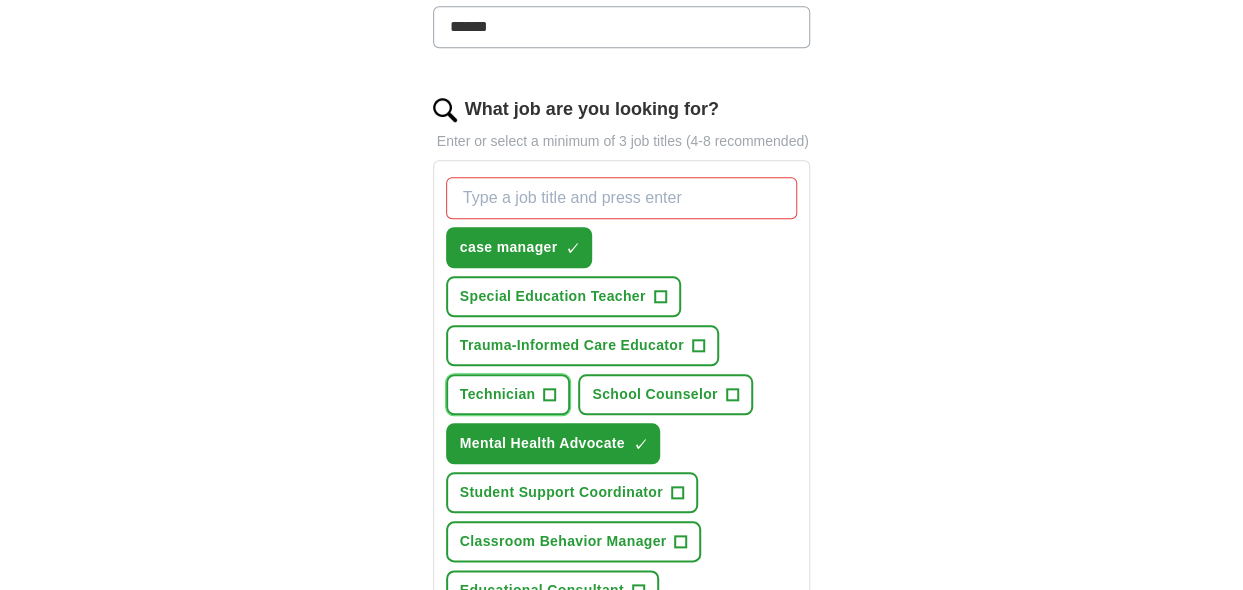 click on "Technician +" at bounding box center [508, 394] 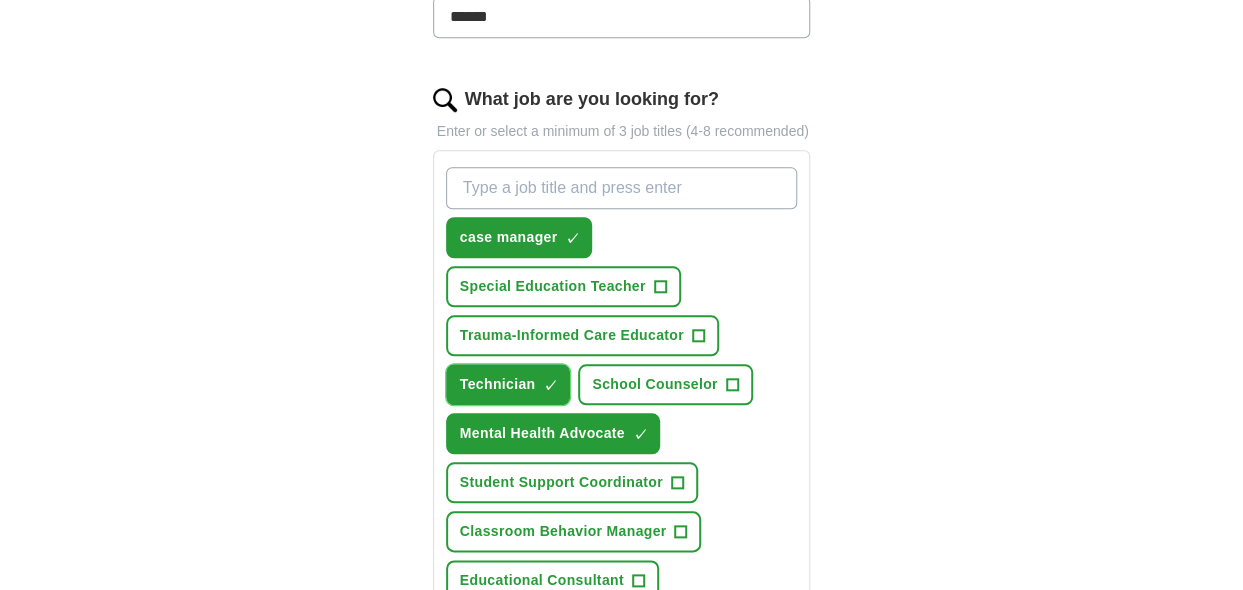 scroll, scrollTop: 600, scrollLeft: 0, axis: vertical 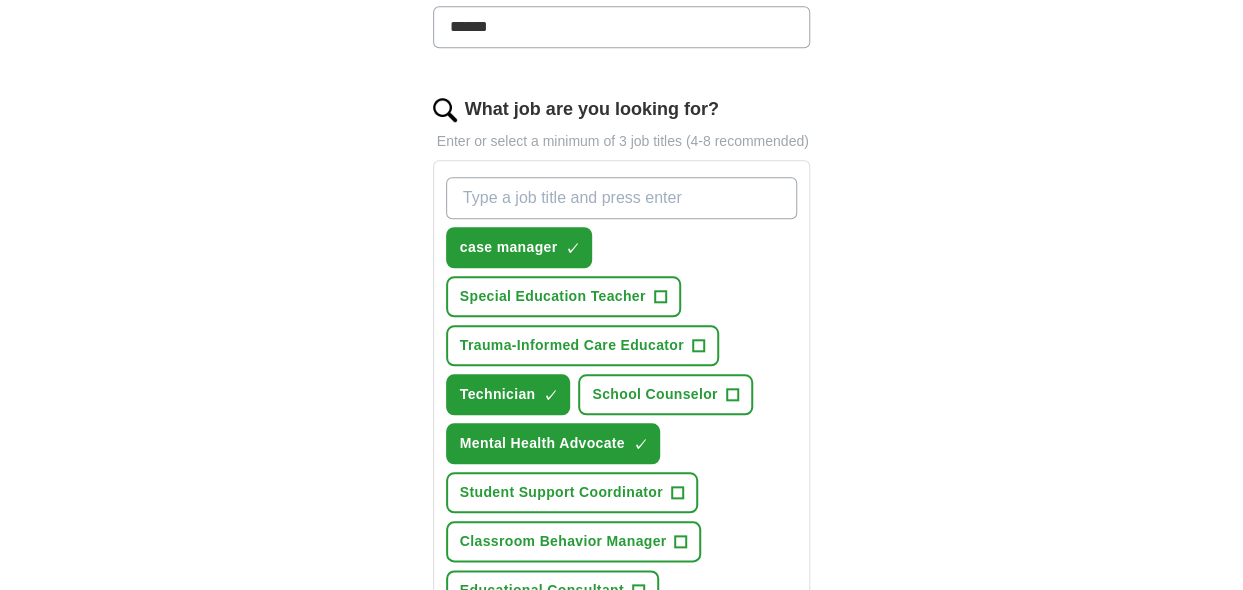 click on "What job are you looking for?" at bounding box center [622, 198] 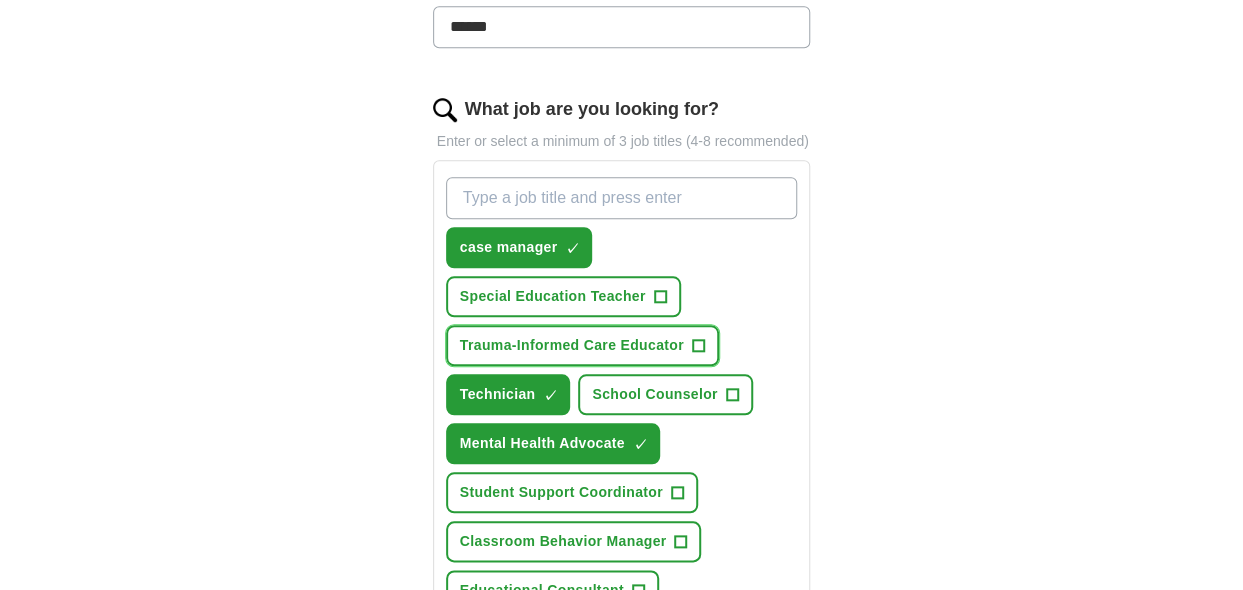 click on "+" at bounding box center (698, 346) 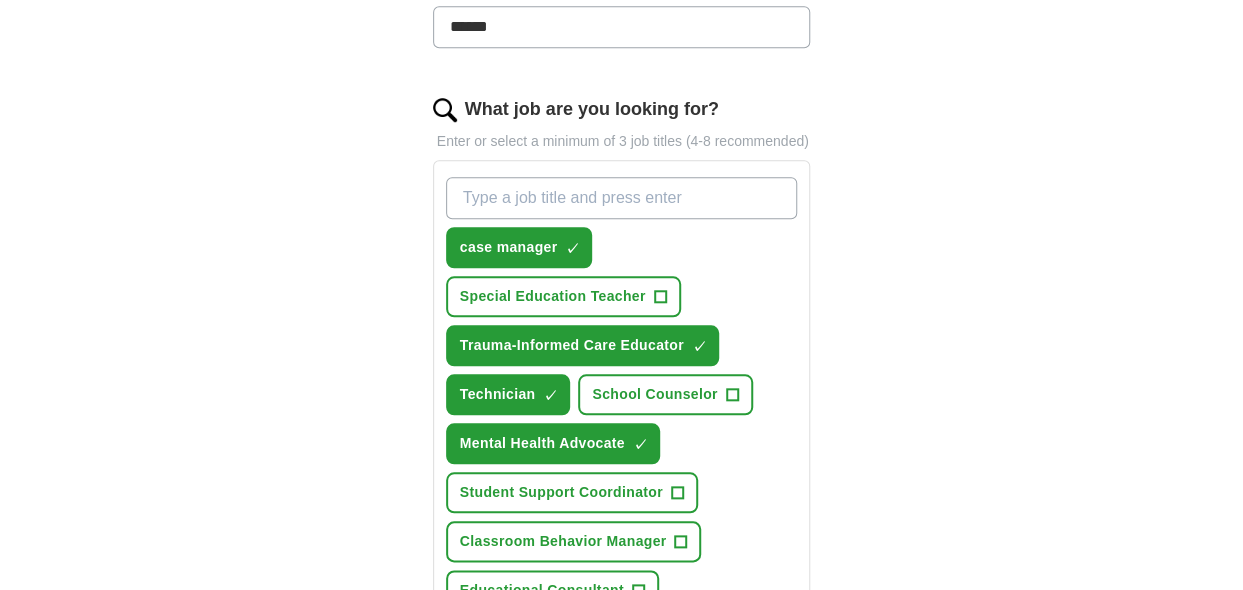 click on "What job are you looking for?" at bounding box center (622, 198) 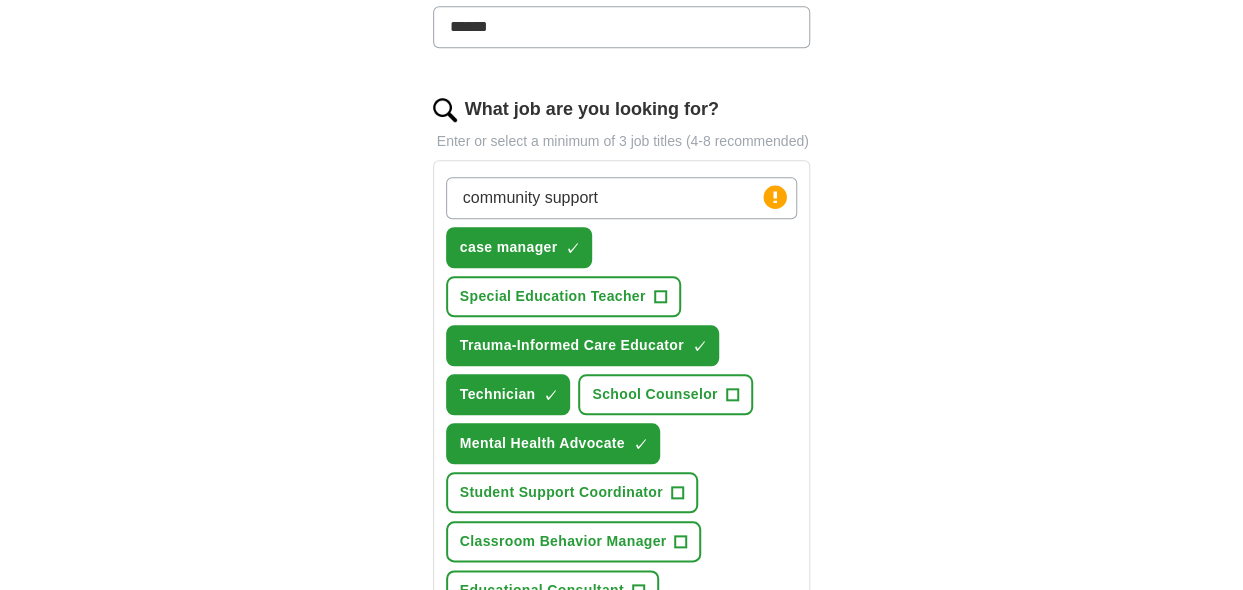 click on "community support" at bounding box center [622, 198] 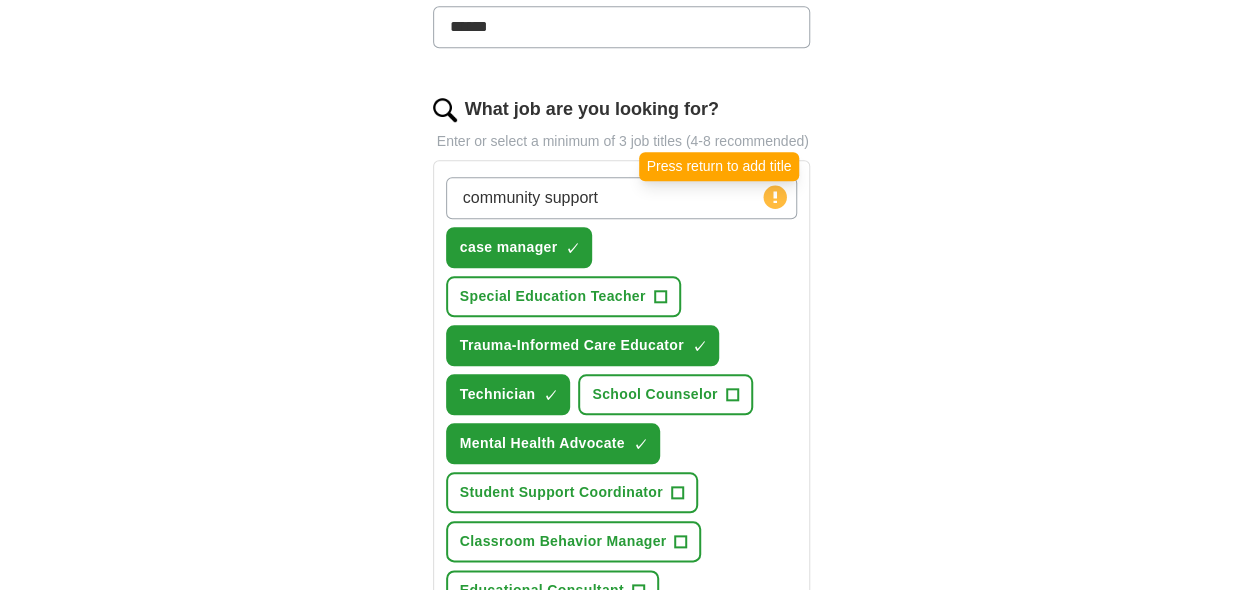type on "community support" 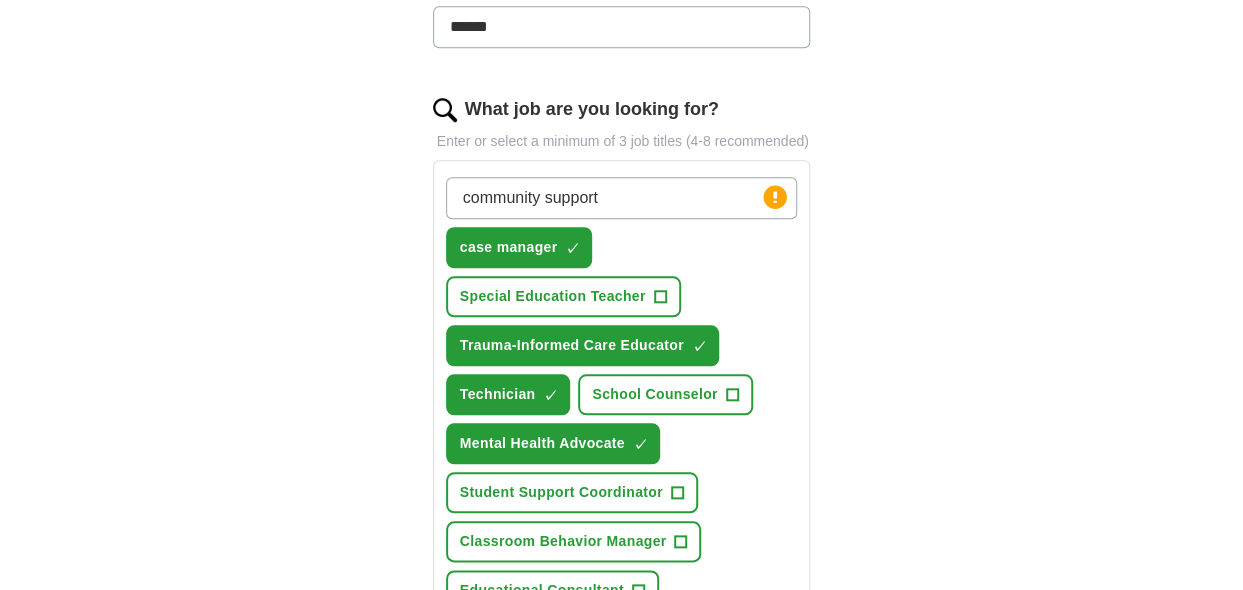 click on "community support" at bounding box center [622, 198] 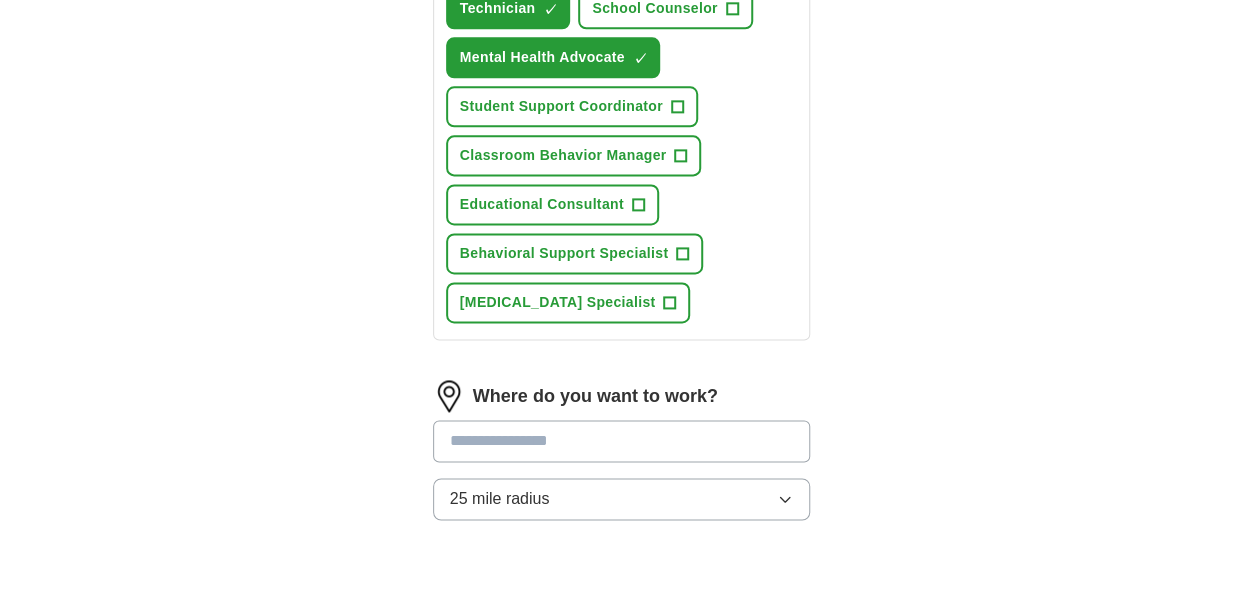scroll, scrollTop: 1100, scrollLeft: 0, axis: vertical 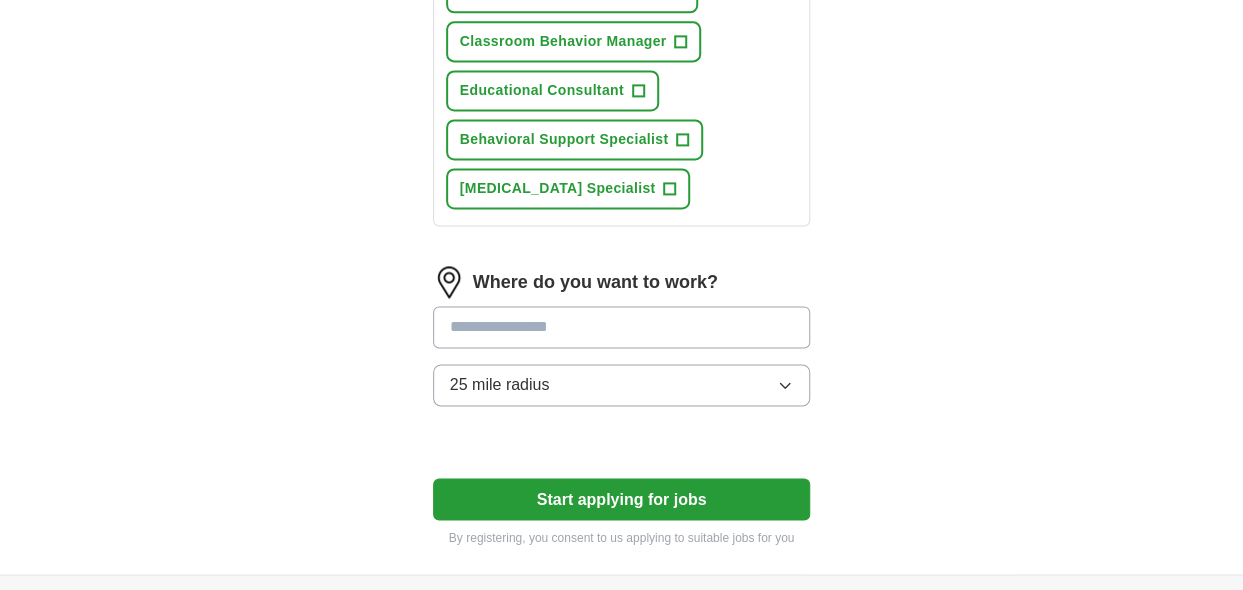 click at bounding box center (622, 327) 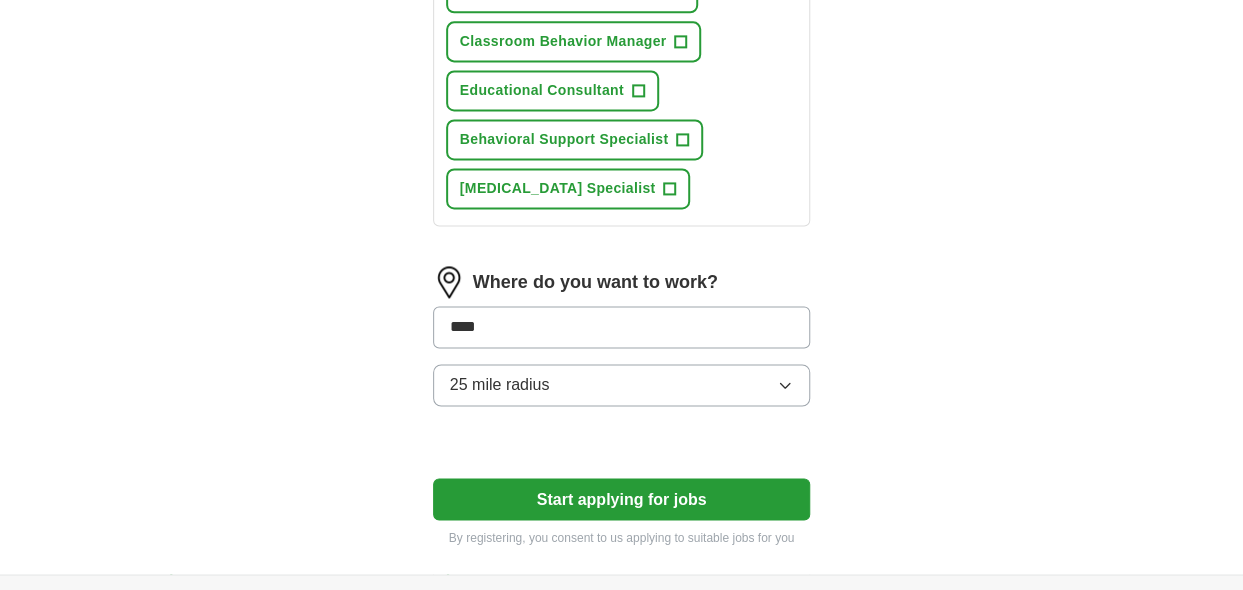 type on "*****" 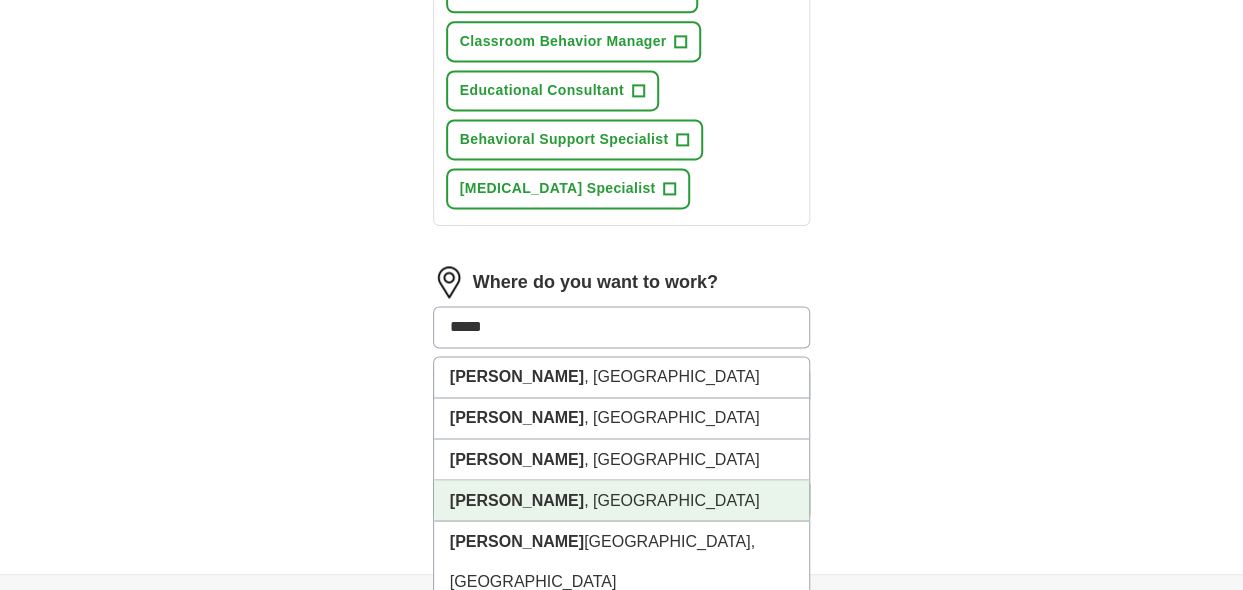 click on "[PERSON_NAME]" at bounding box center [517, 499] 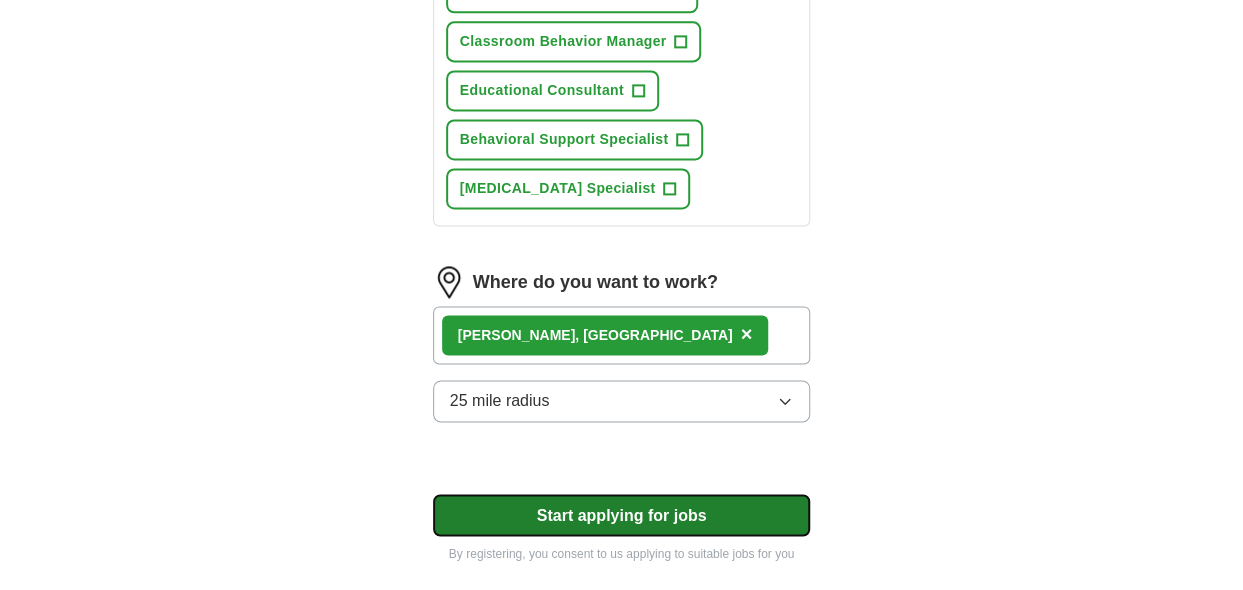 click on "Start applying for jobs" at bounding box center (622, 515) 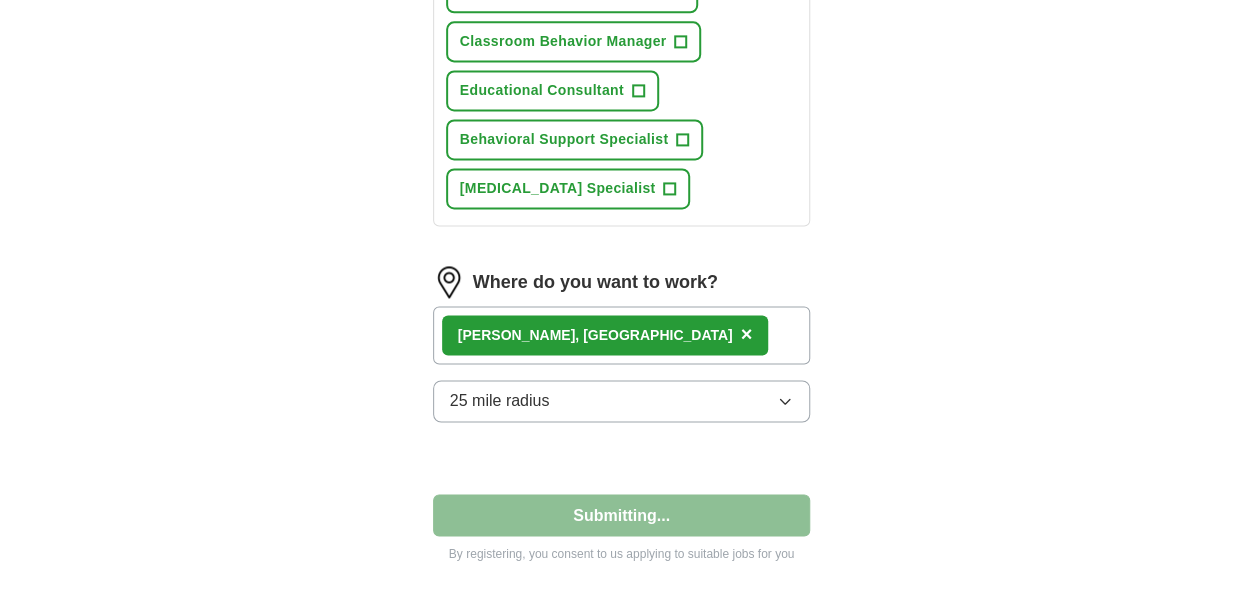 select on "**" 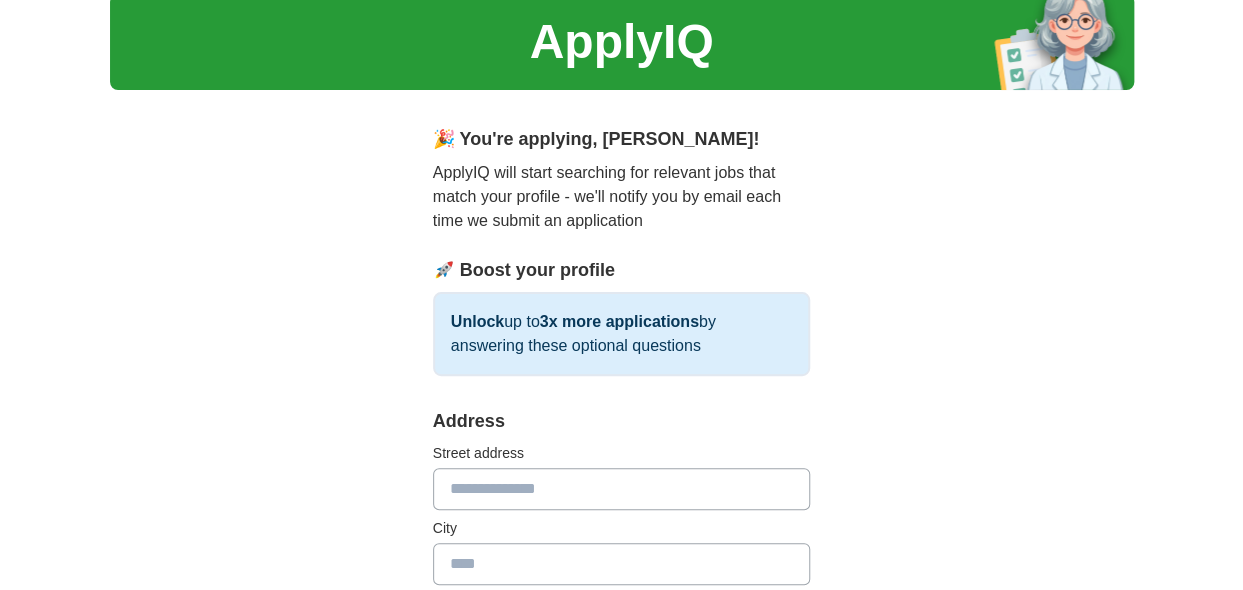 scroll, scrollTop: 199, scrollLeft: 0, axis: vertical 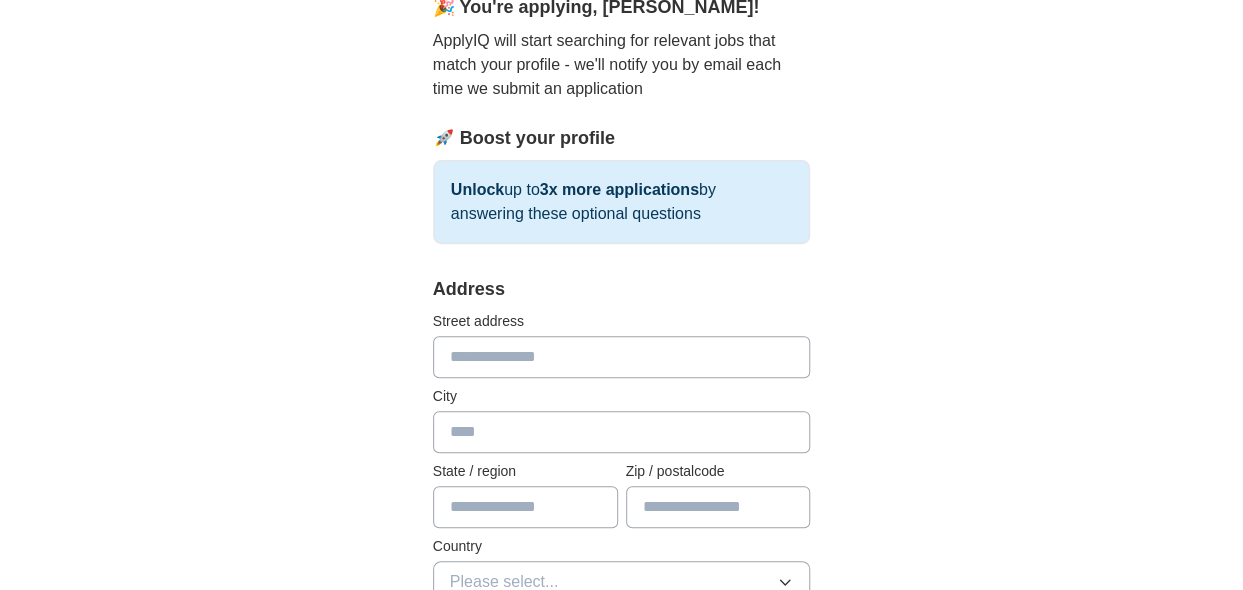 click at bounding box center [622, 357] 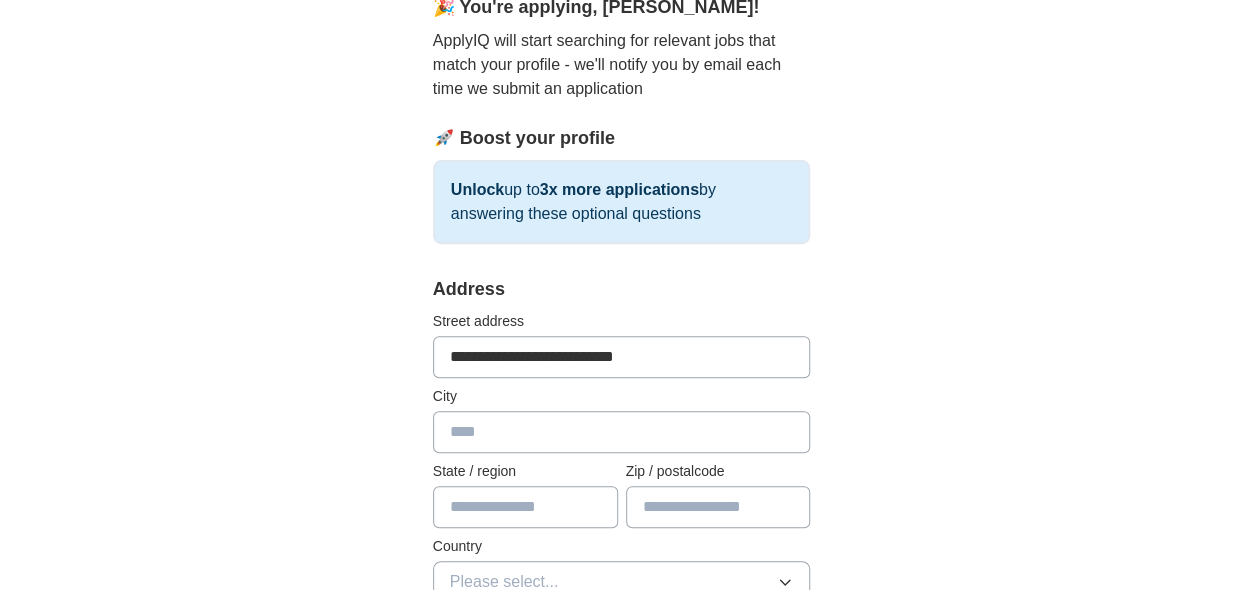 type on "*****" 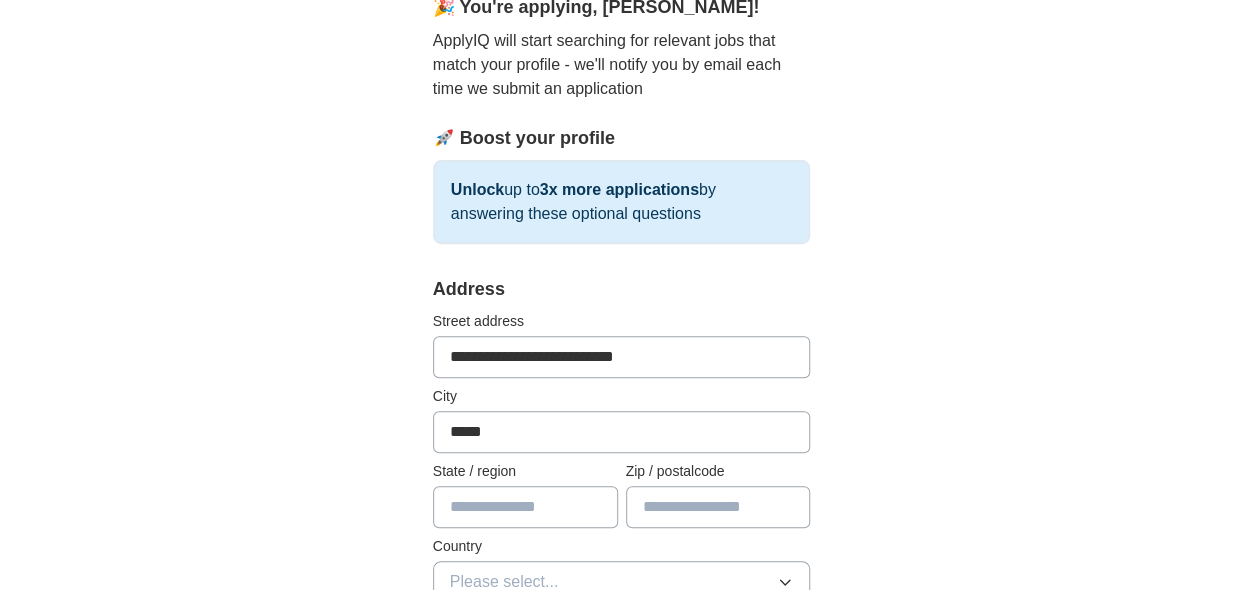 type on "*****" 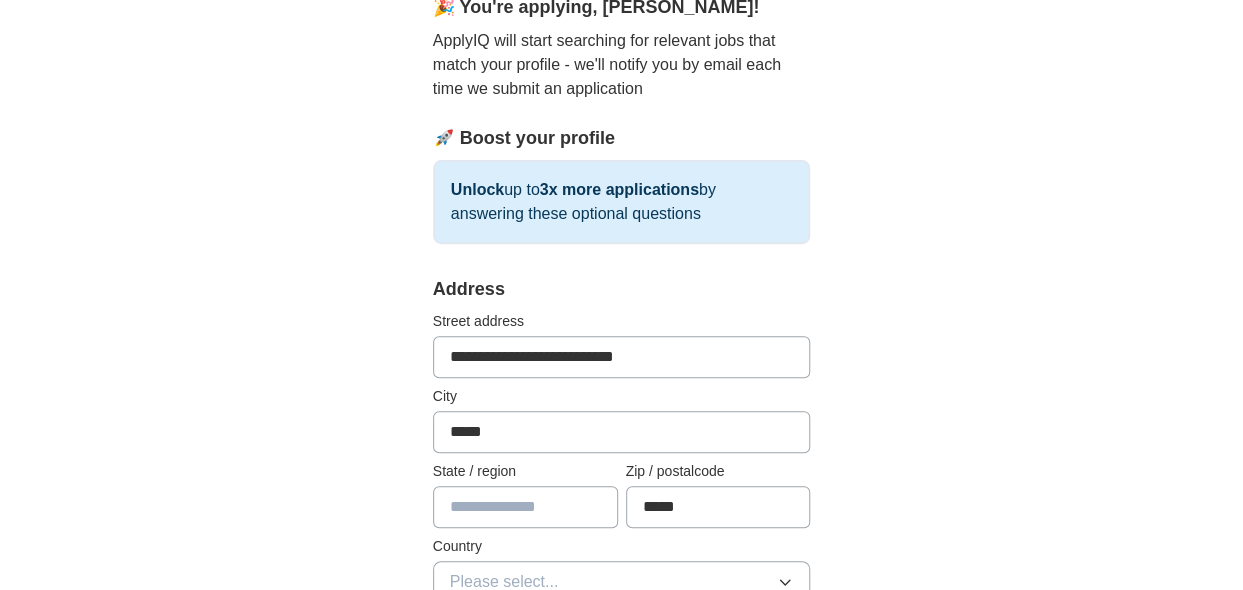 drag, startPoint x: 662, startPoint y: 353, endPoint x: 608, endPoint y: 359, distance: 54.33231 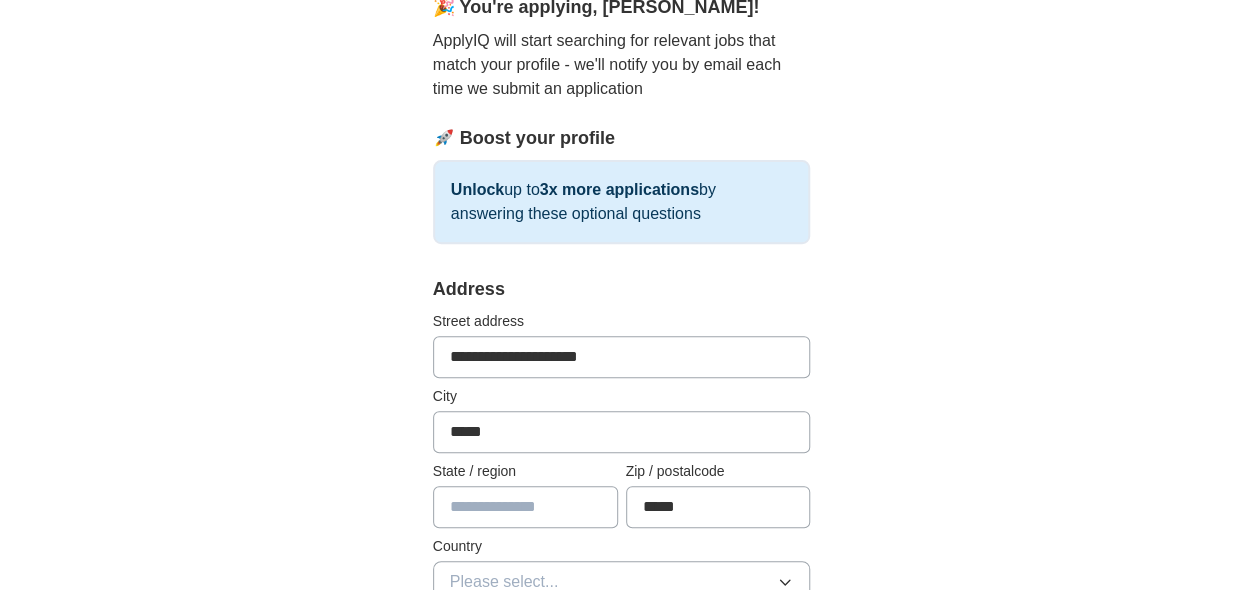 type on "**********" 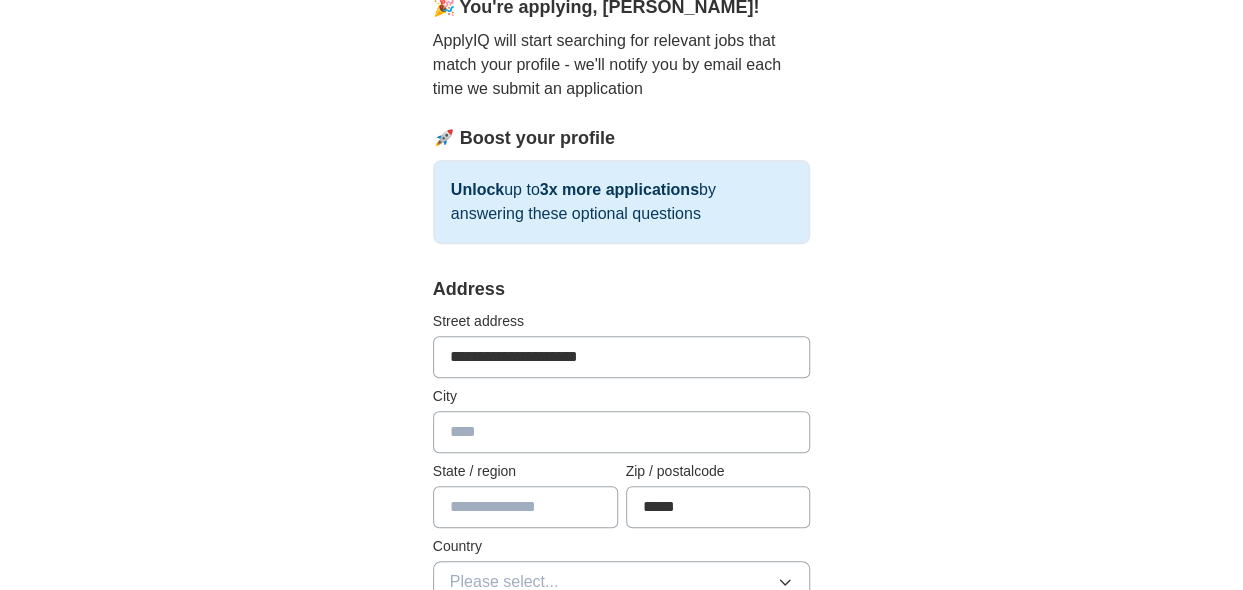 paste on "*****" 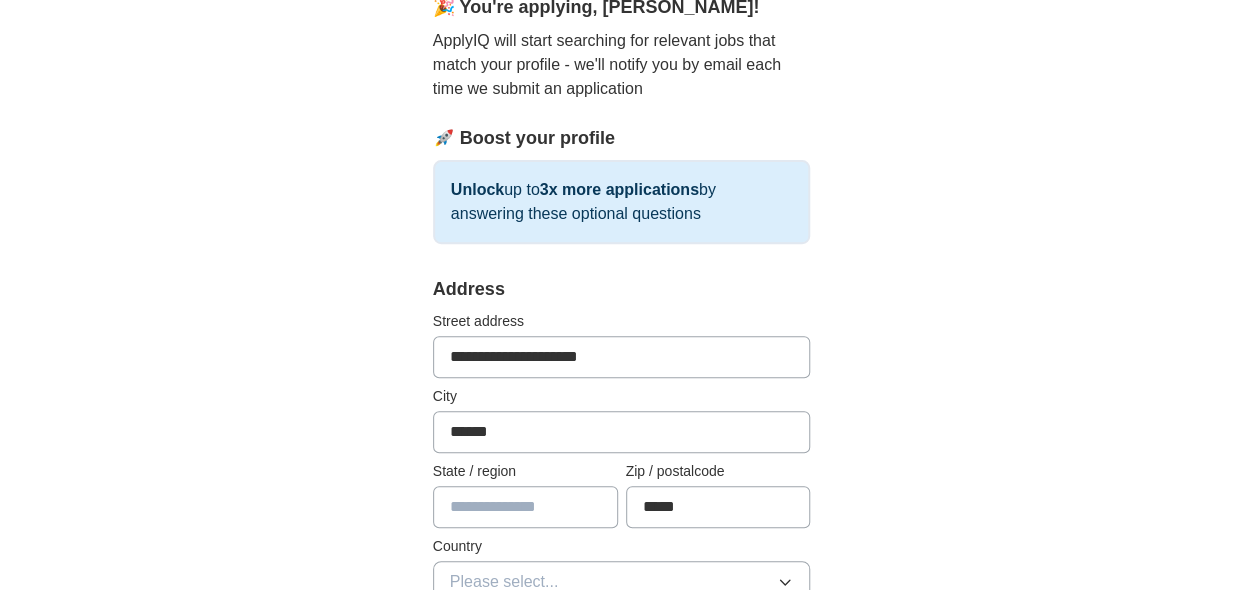 type on "*****" 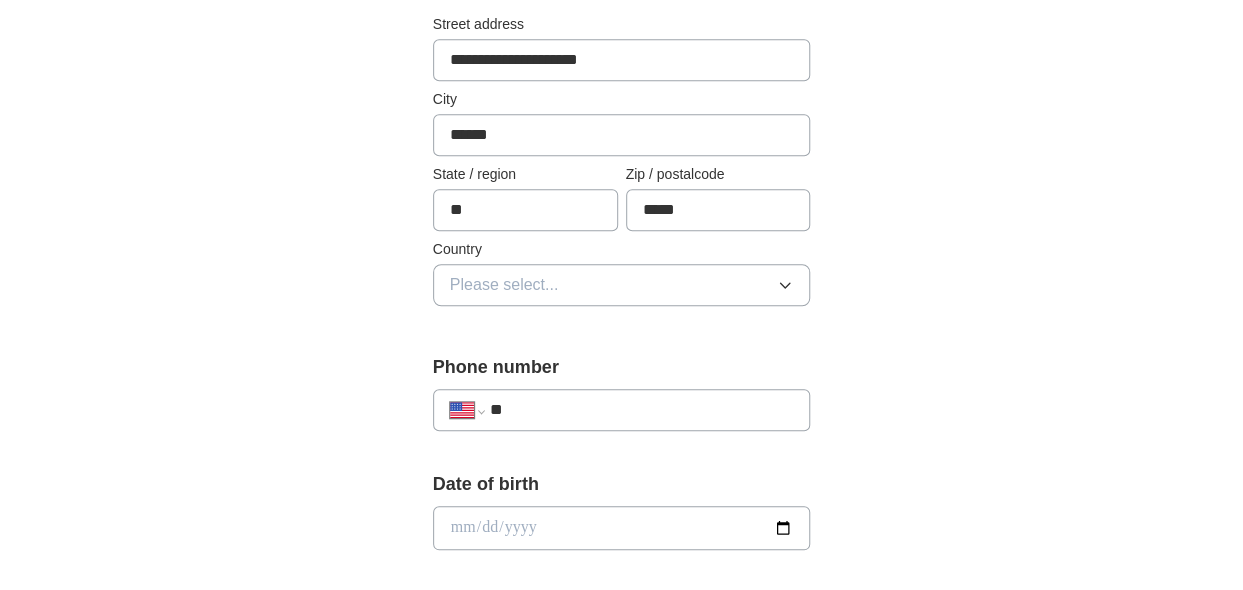 scroll, scrollTop: 499, scrollLeft: 0, axis: vertical 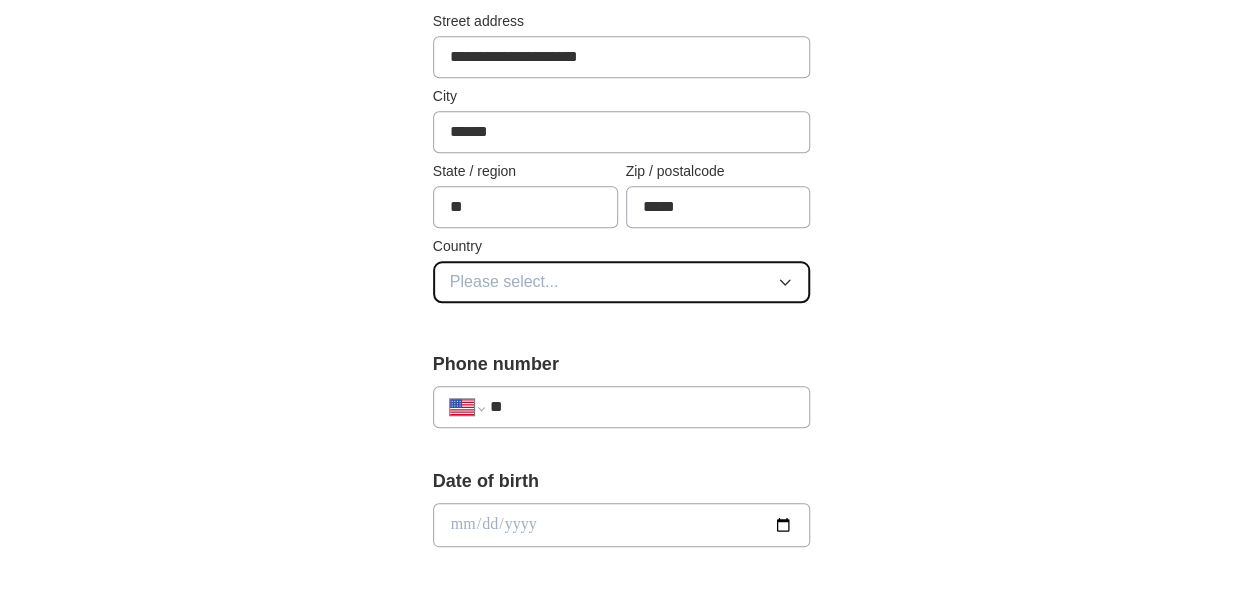 click on "Please select..." at bounding box center [504, 282] 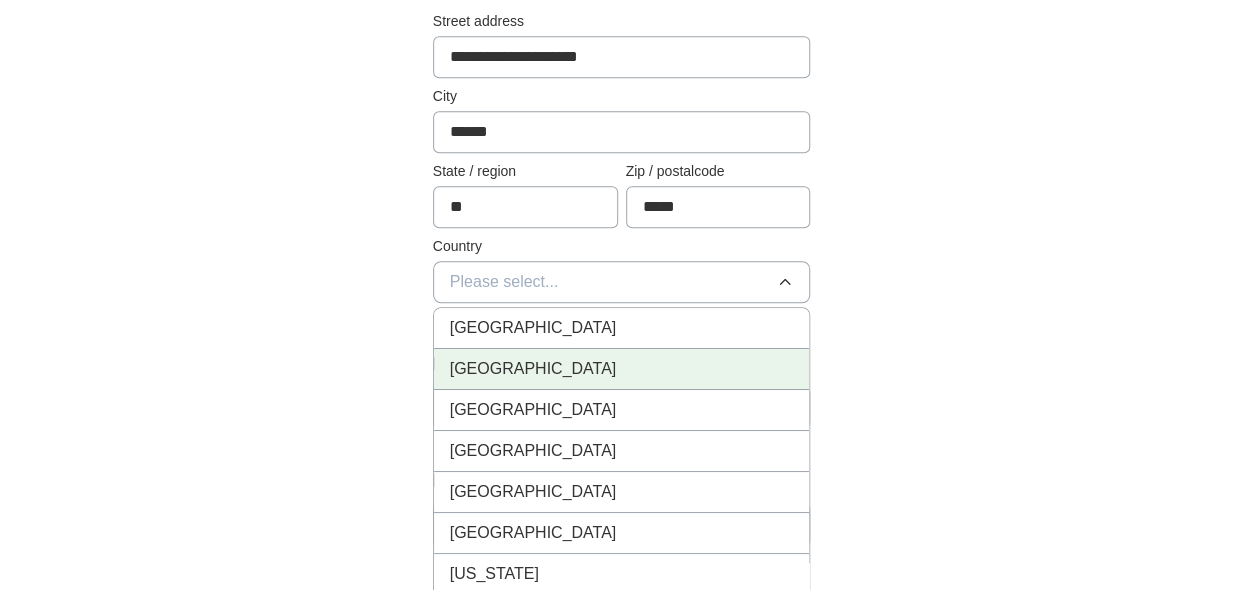 click on "[GEOGRAPHIC_DATA]" at bounding box center (533, 369) 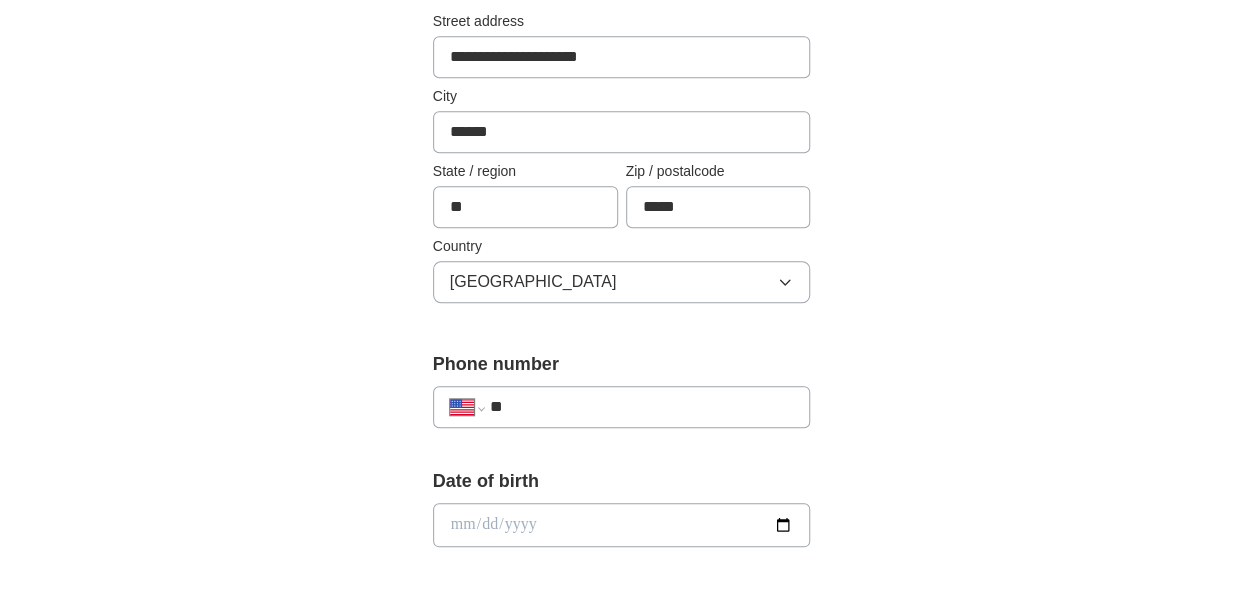 click on "**" at bounding box center (642, 407) 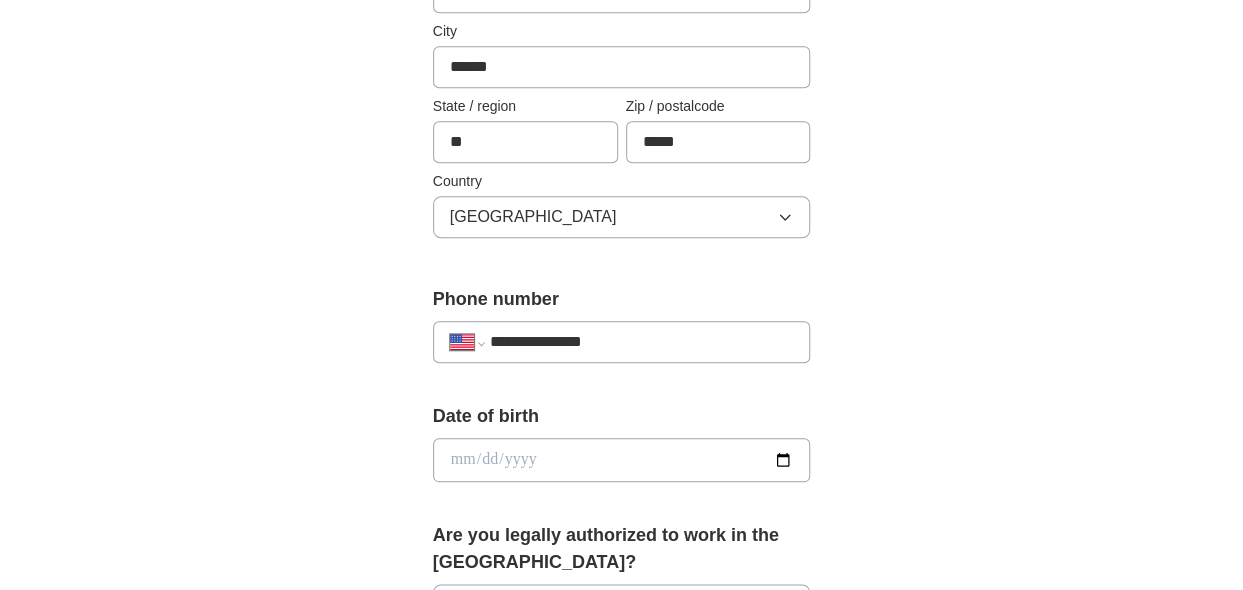 scroll, scrollTop: 600, scrollLeft: 0, axis: vertical 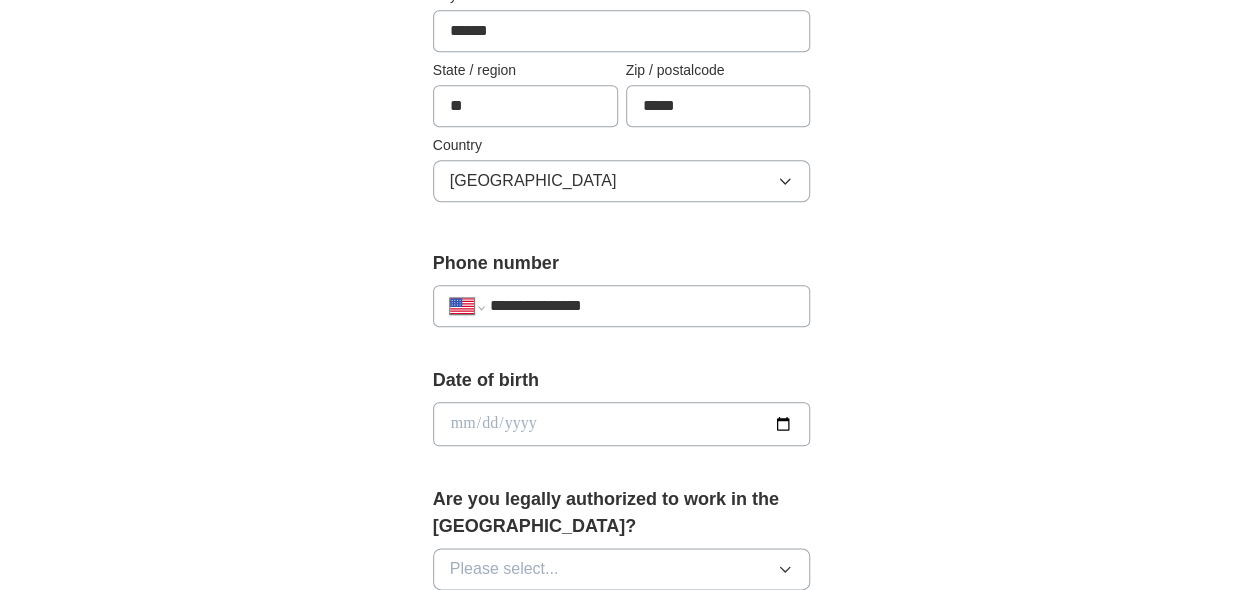 click at bounding box center [622, 424] 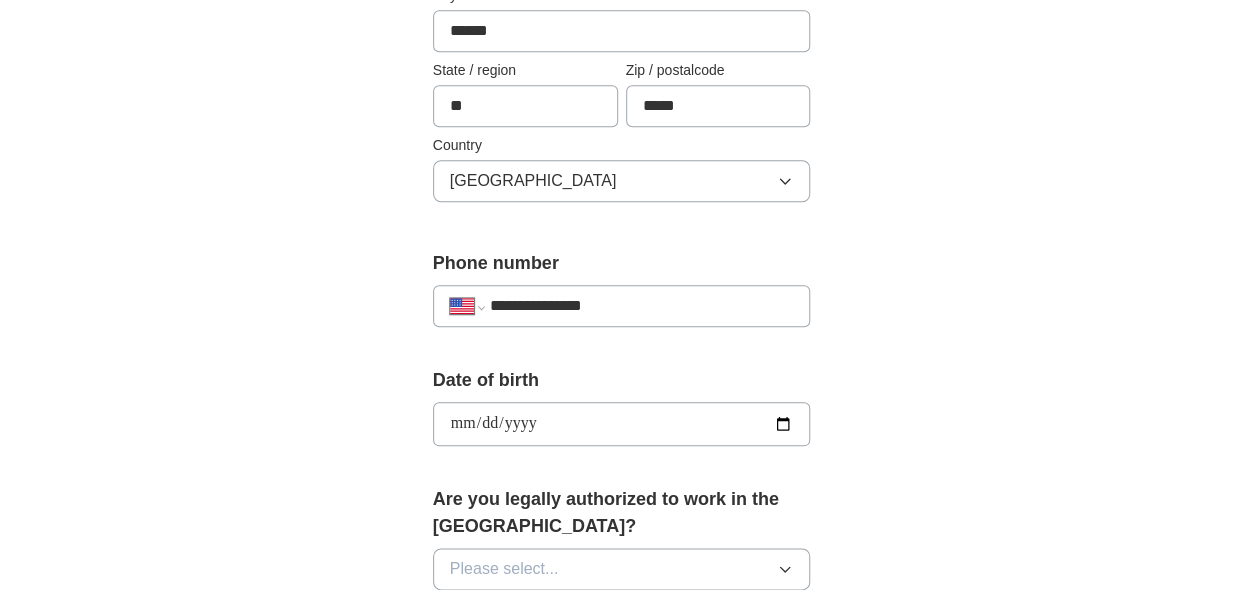 type on "**********" 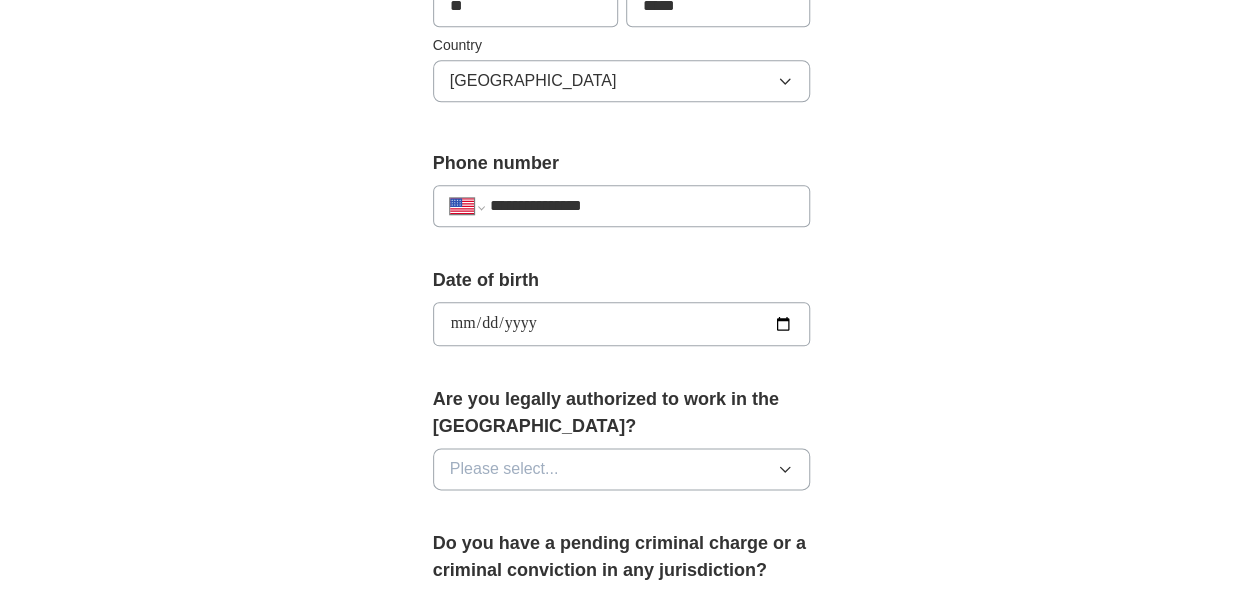 scroll, scrollTop: 899, scrollLeft: 0, axis: vertical 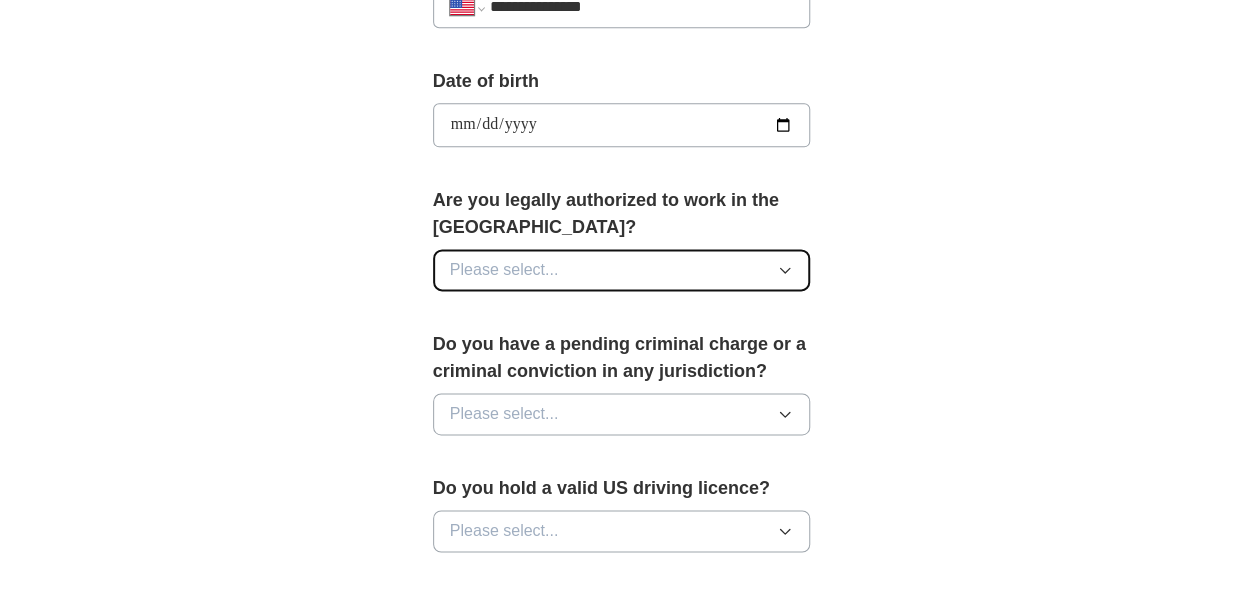 click on "Please select..." at bounding box center (504, 270) 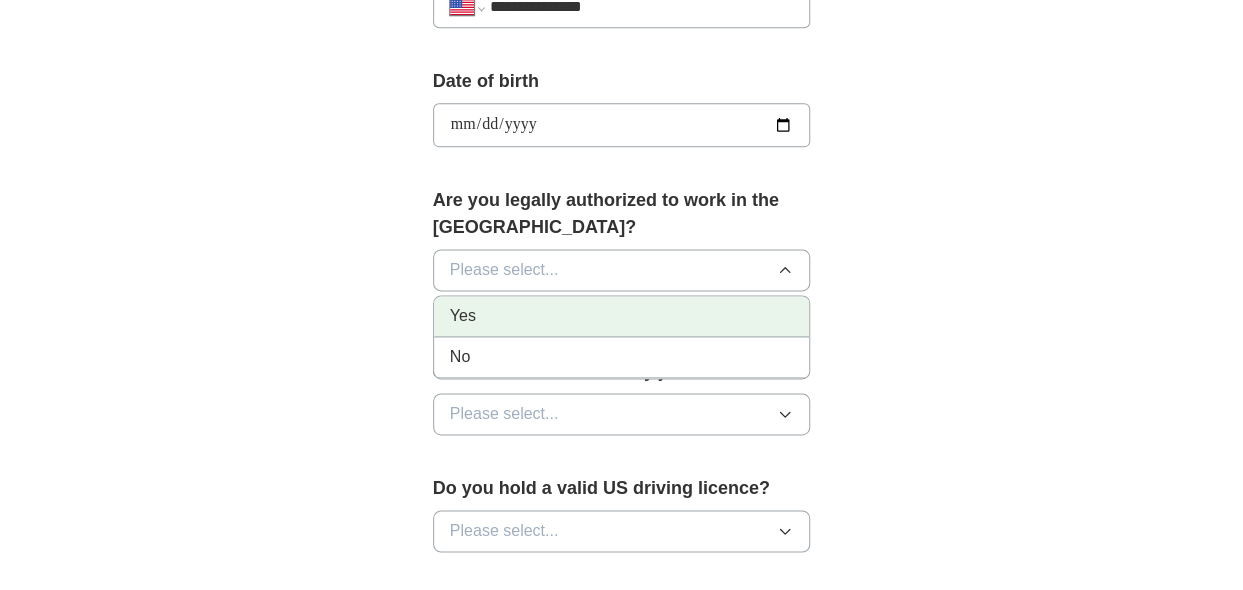 click on "Yes" at bounding box center (622, 316) 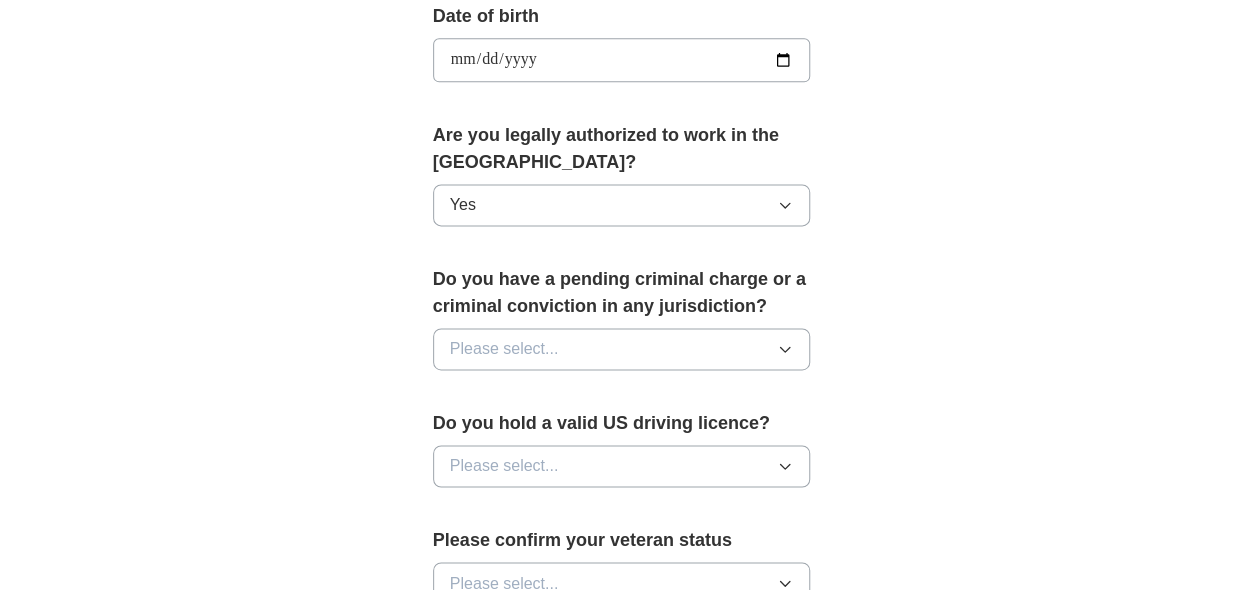 scroll, scrollTop: 999, scrollLeft: 0, axis: vertical 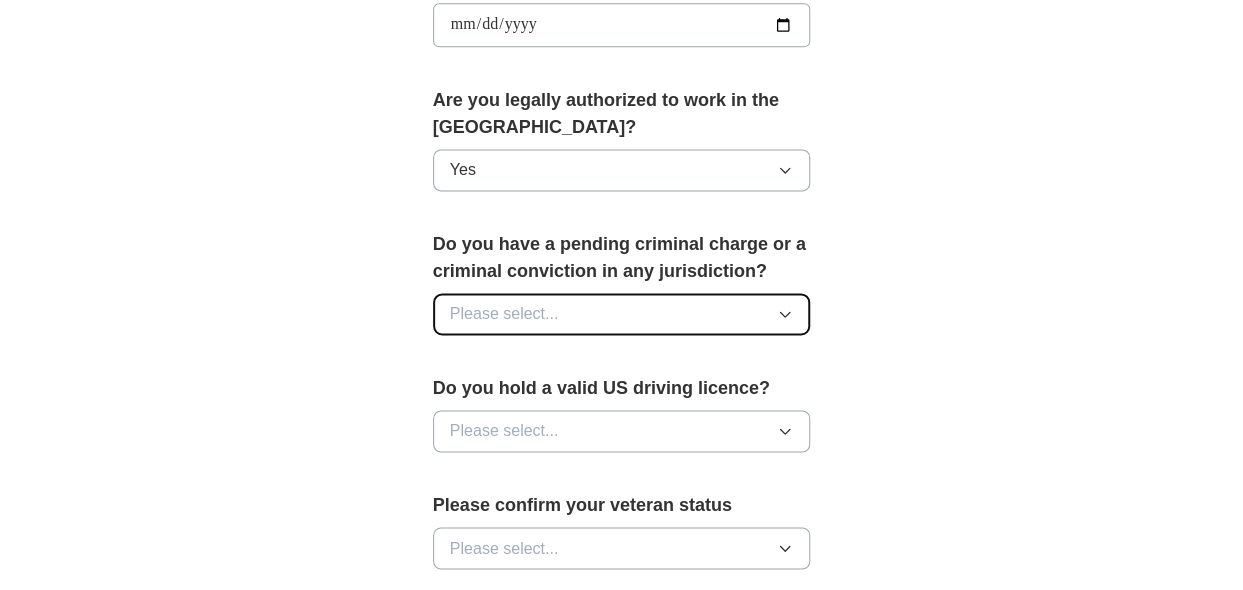 click on "Please select..." at bounding box center [504, 314] 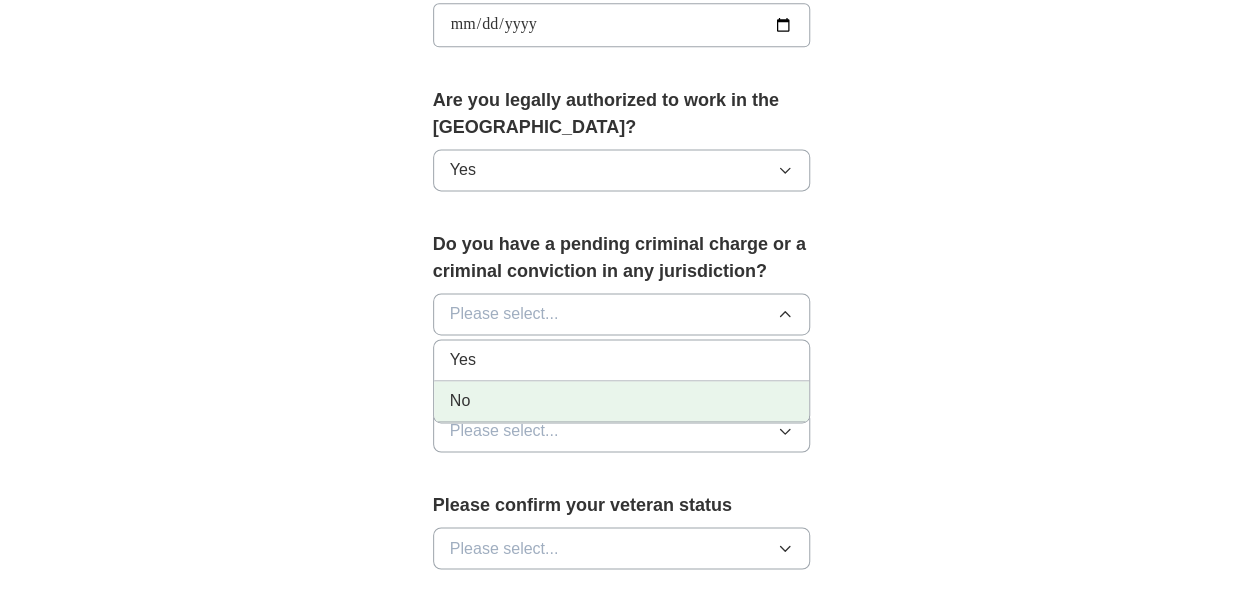 click on "No" at bounding box center [622, 401] 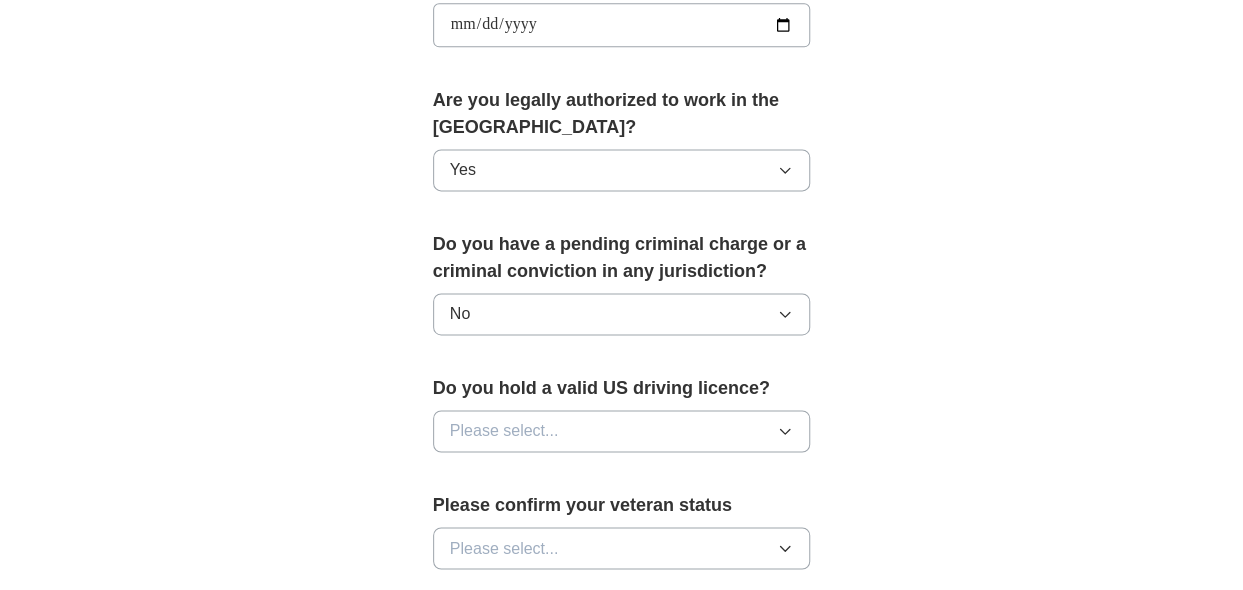 scroll, scrollTop: 1100, scrollLeft: 0, axis: vertical 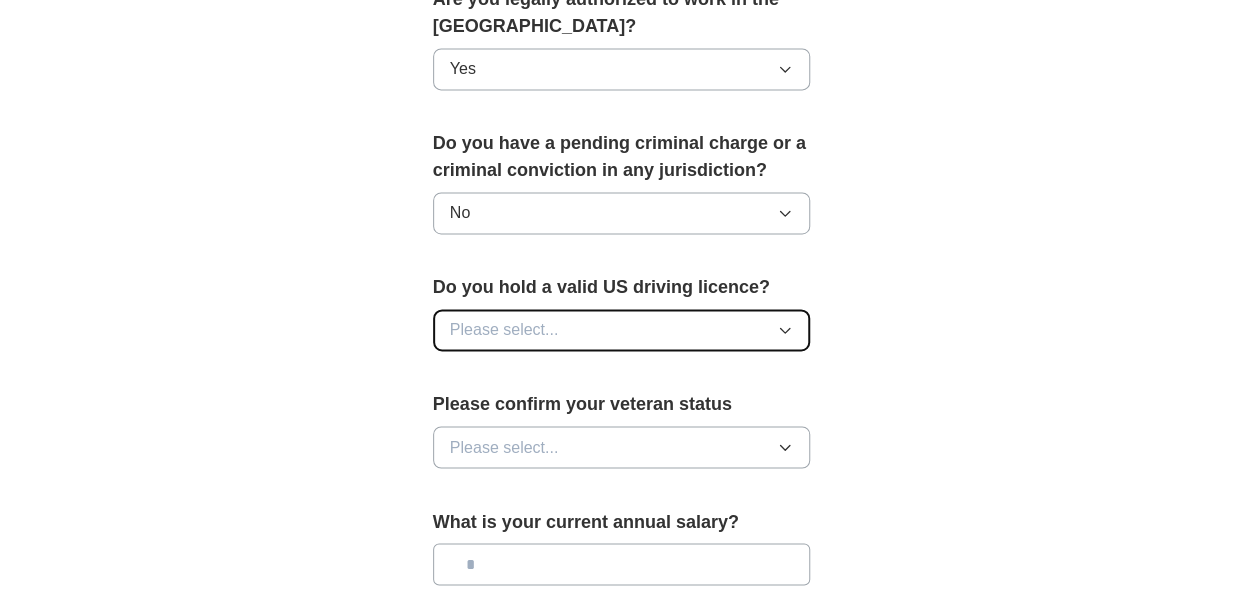 click on "Please select..." at bounding box center [622, 330] 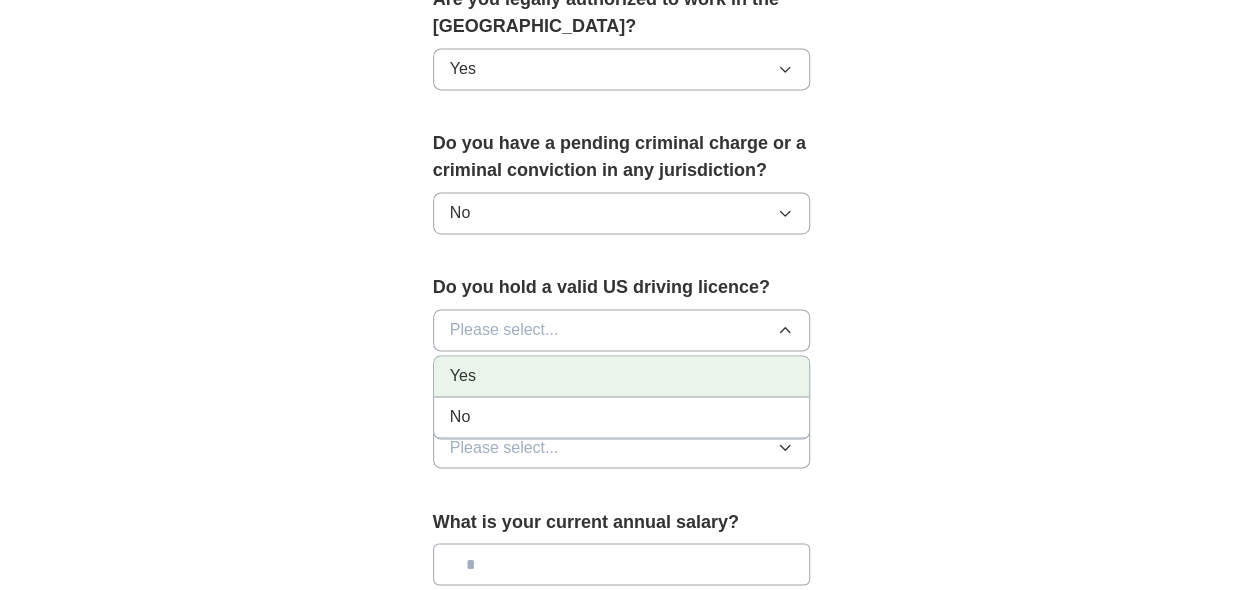 click on "Yes" at bounding box center [622, 376] 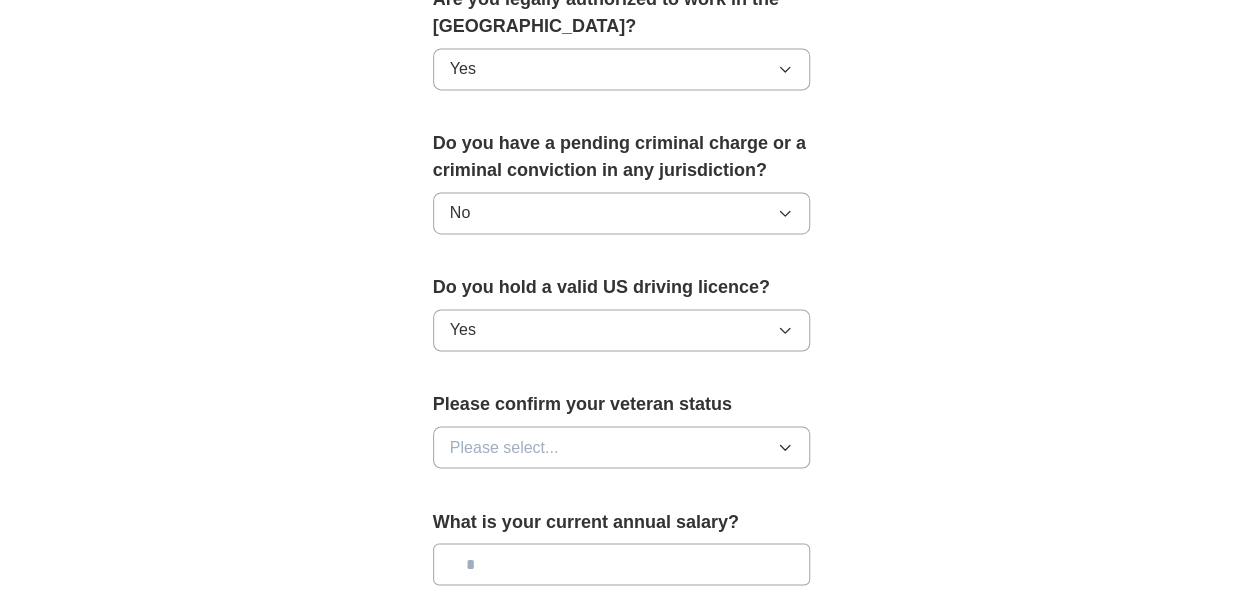 scroll, scrollTop: 1200, scrollLeft: 0, axis: vertical 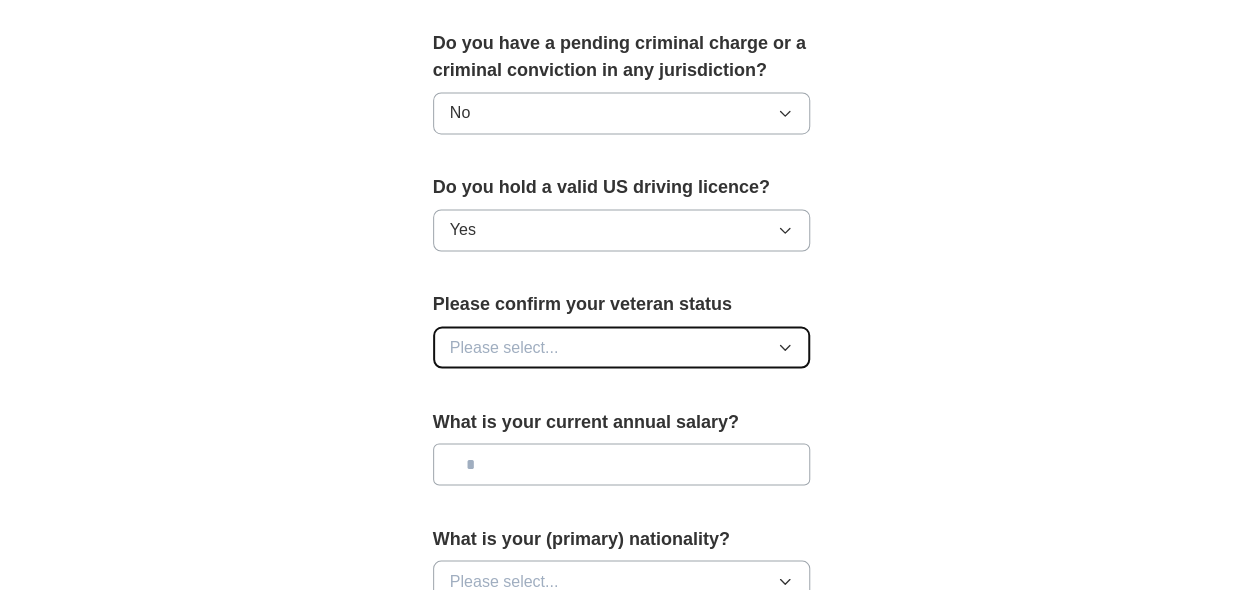 click on "Please select..." at bounding box center [504, 347] 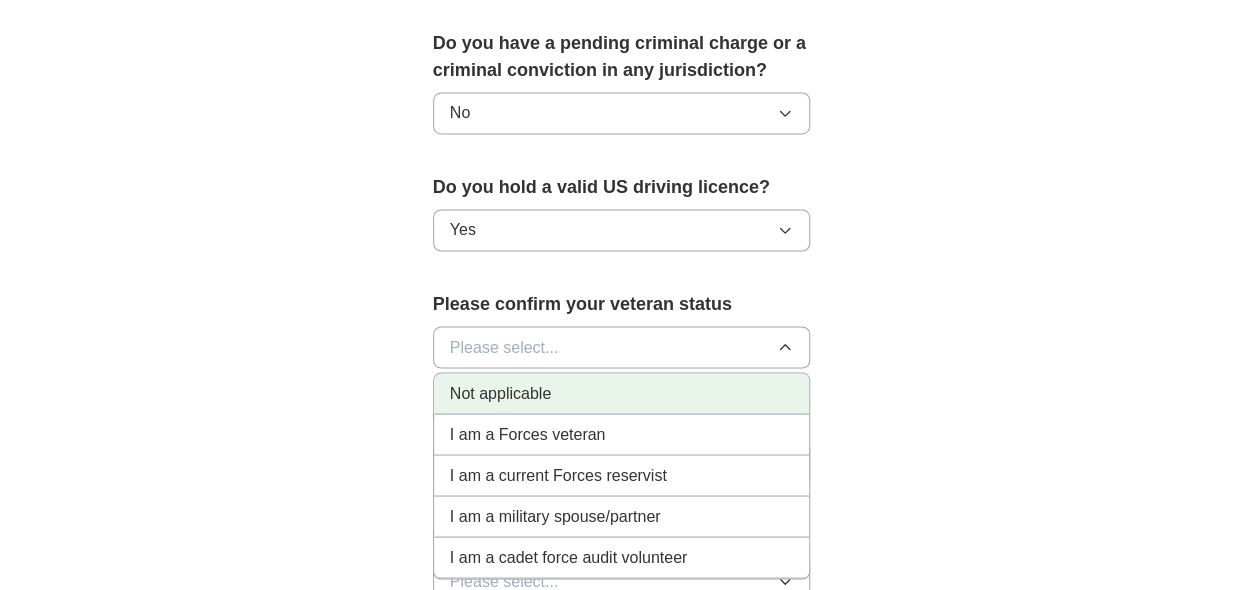 click on "Not applicable" at bounding box center [622, 393] 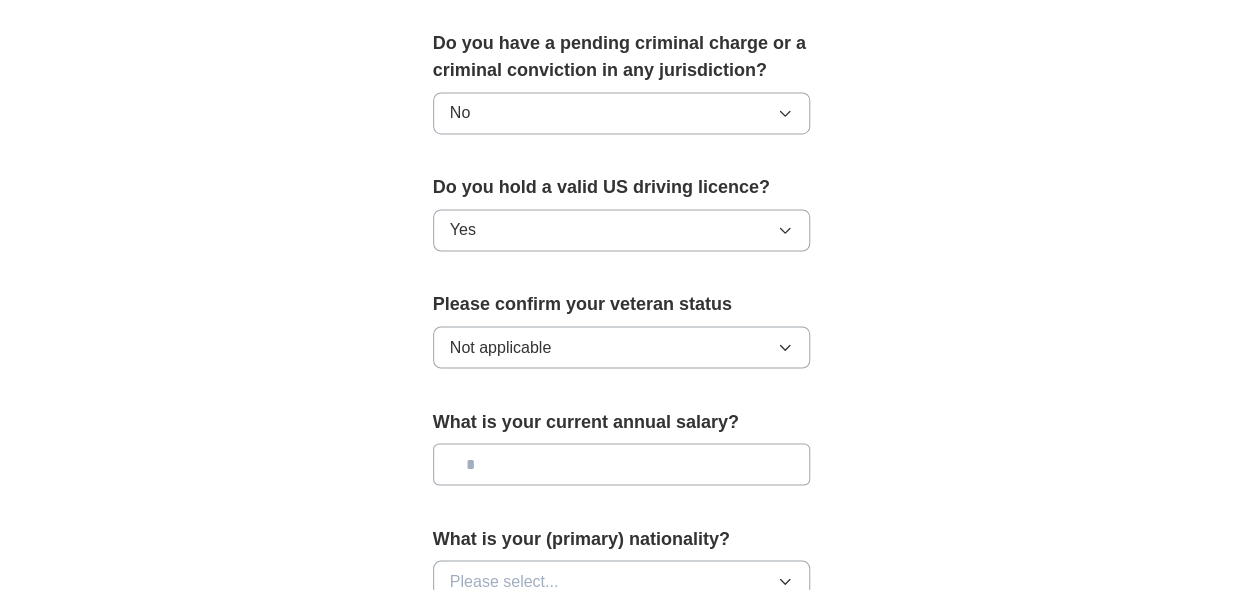 scroll, scrollTop: 1300, scrollLeft: 0, axis: vertical 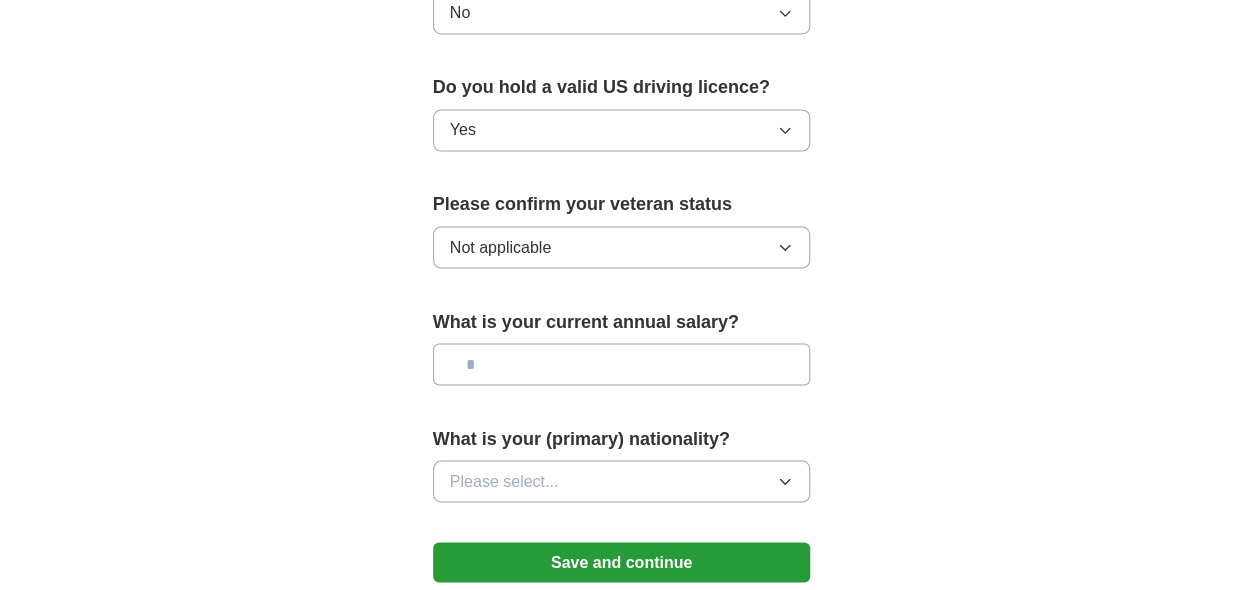 click at bounding box center (622, 364) 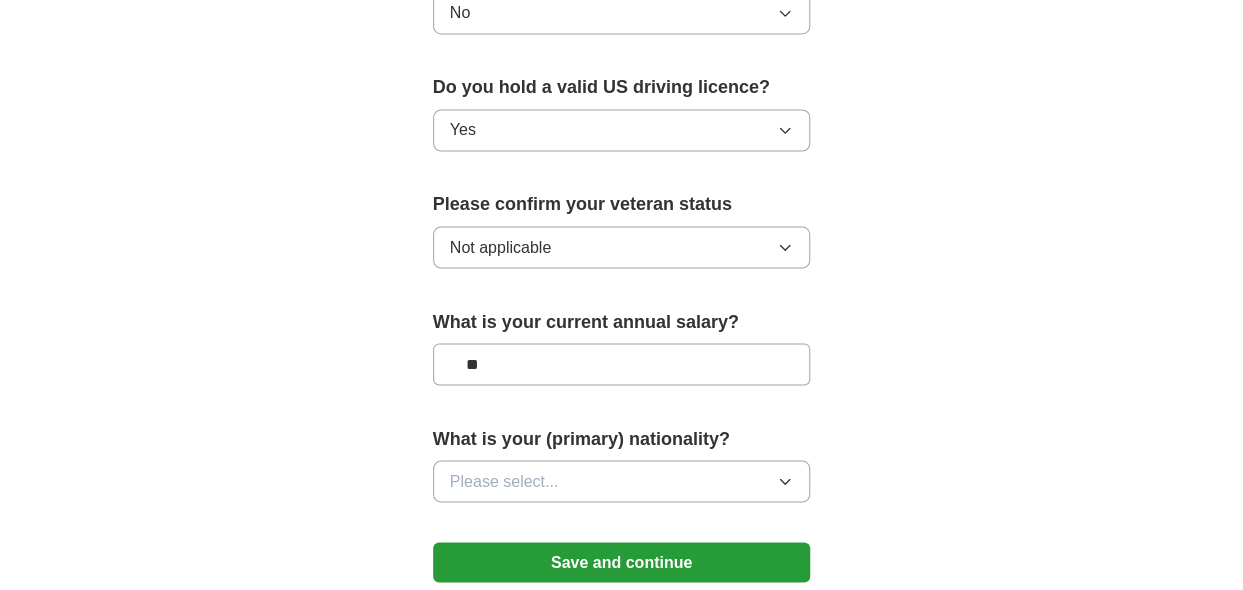 type on "**" 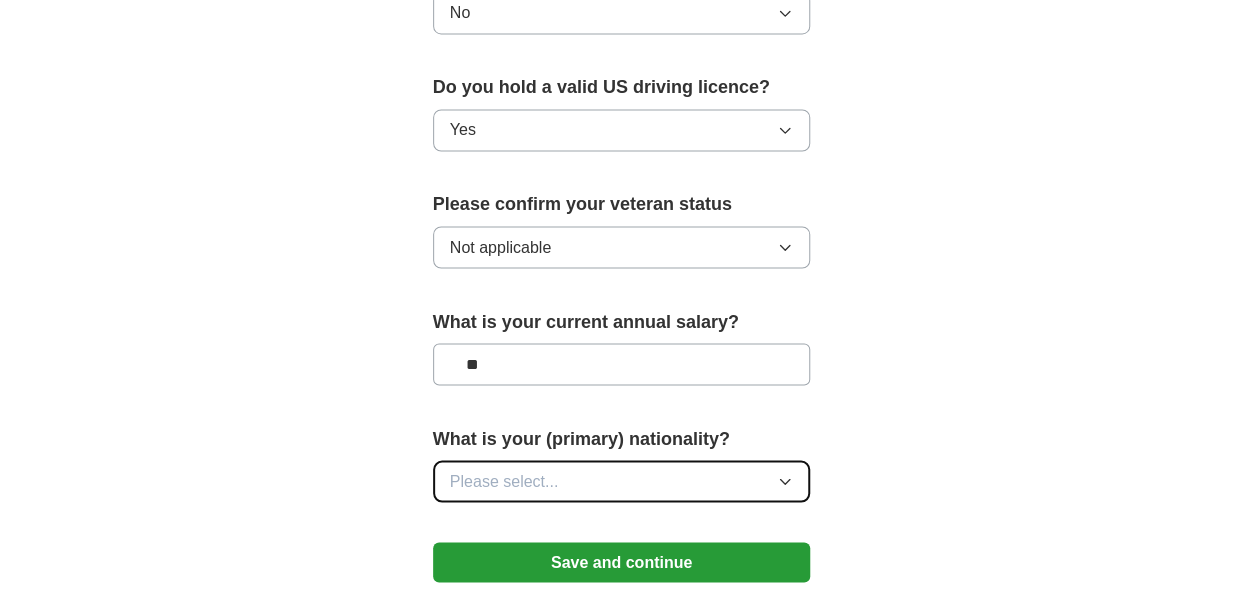 click on "Please select..." at bounding box center [622, 481] 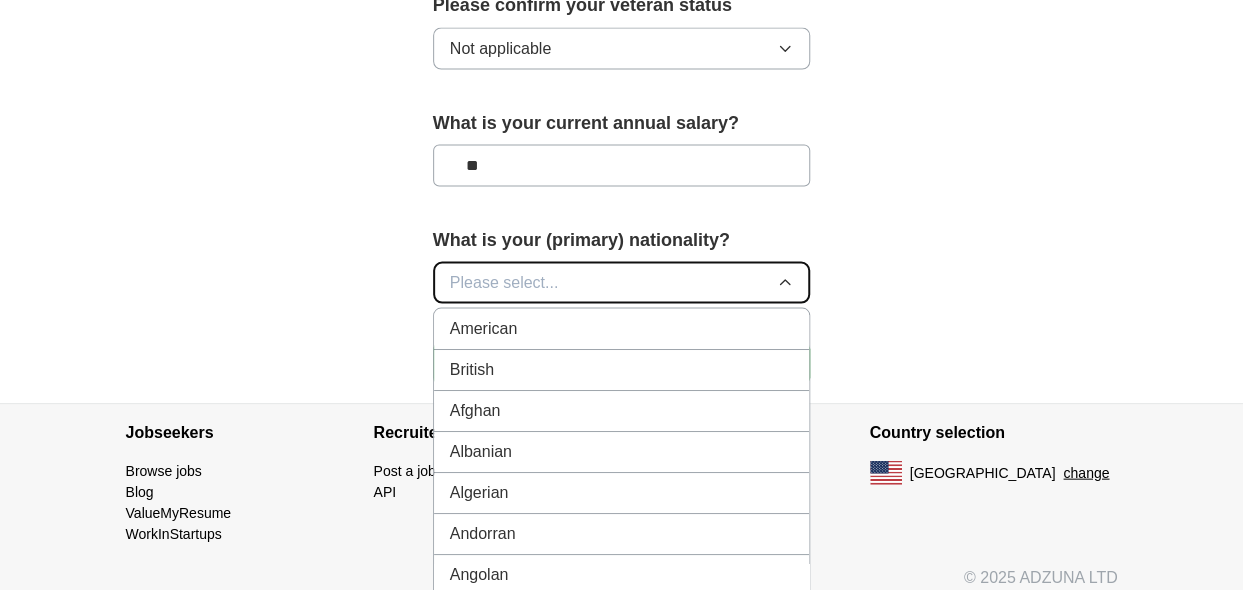 scroll, scrollTop: 1500, scrollLeft: 0, axis: vertical 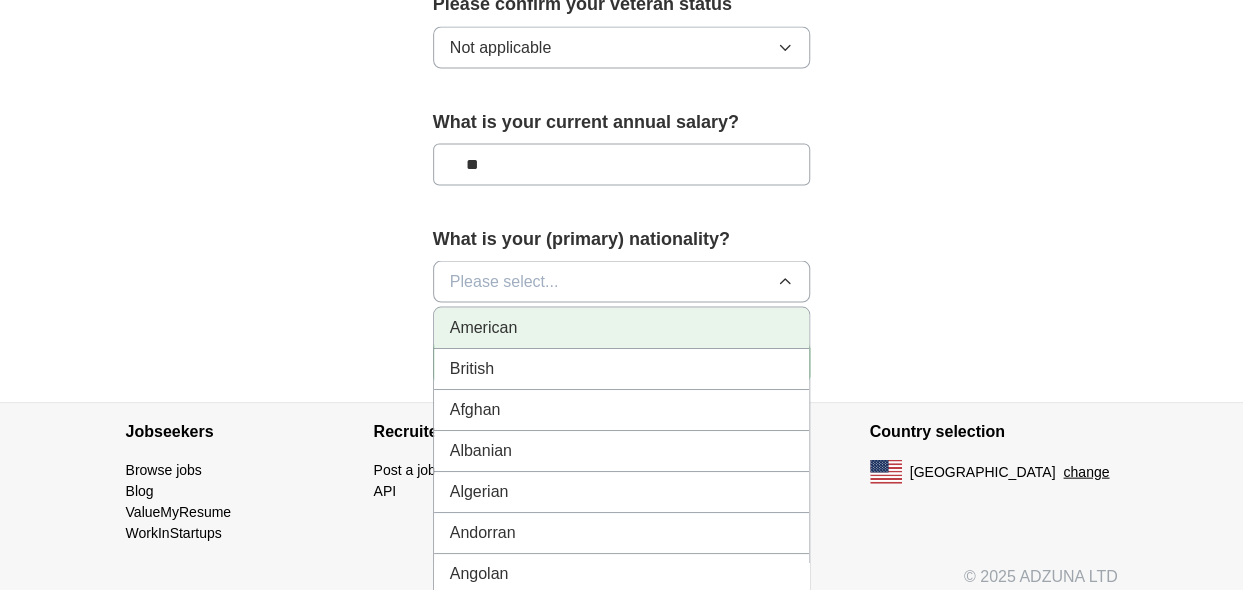 click on "American" at bounding box center [484, 327] 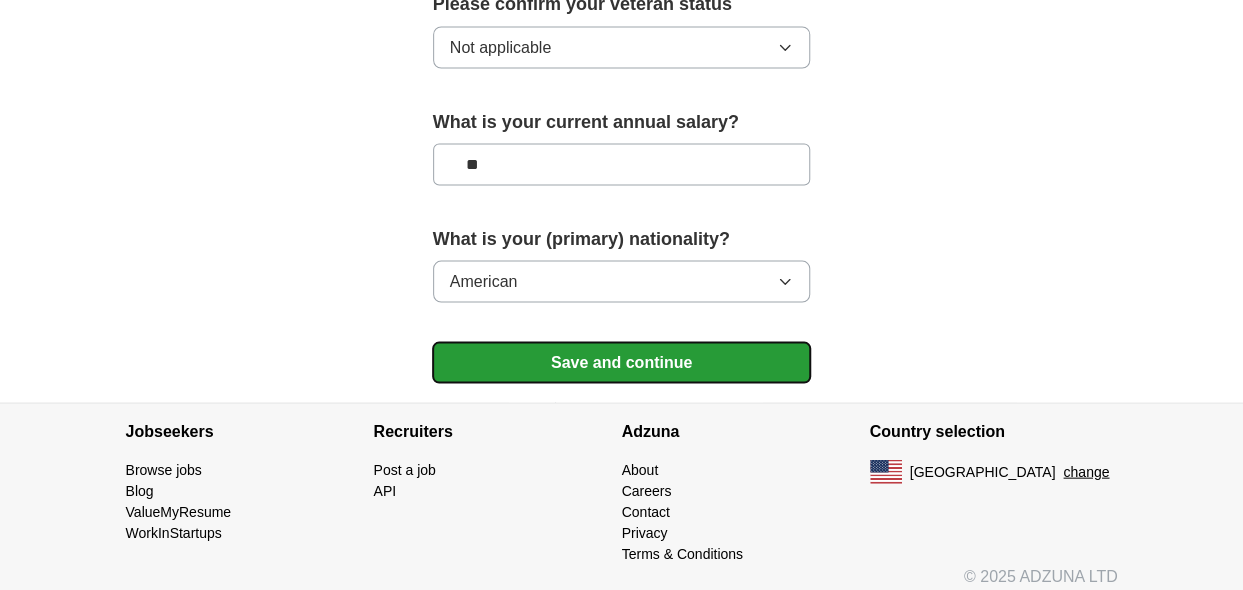 click on "Save and continue" at bounding box center (622, 362) 